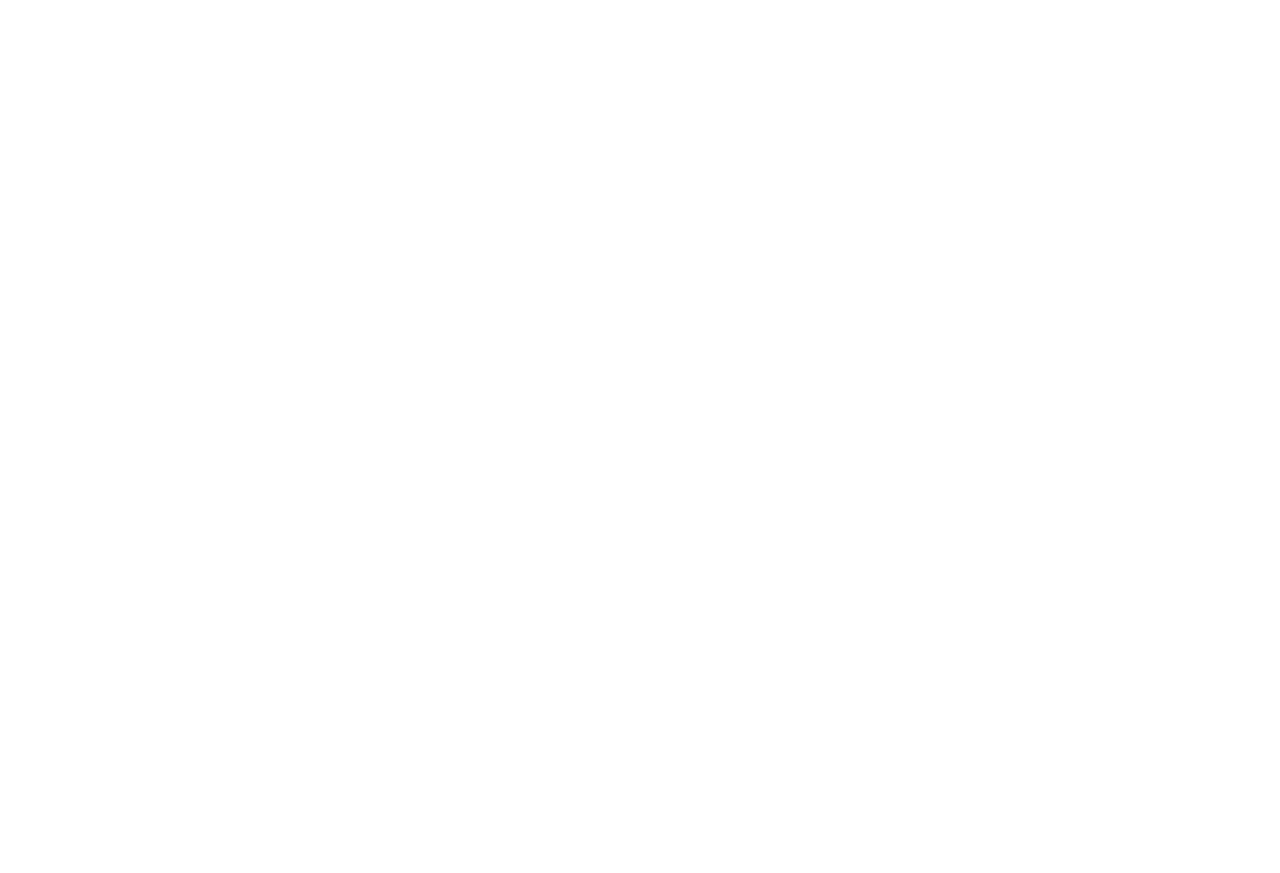 scroll, scrollTop: 0, scrollLeft: 0, axis: both 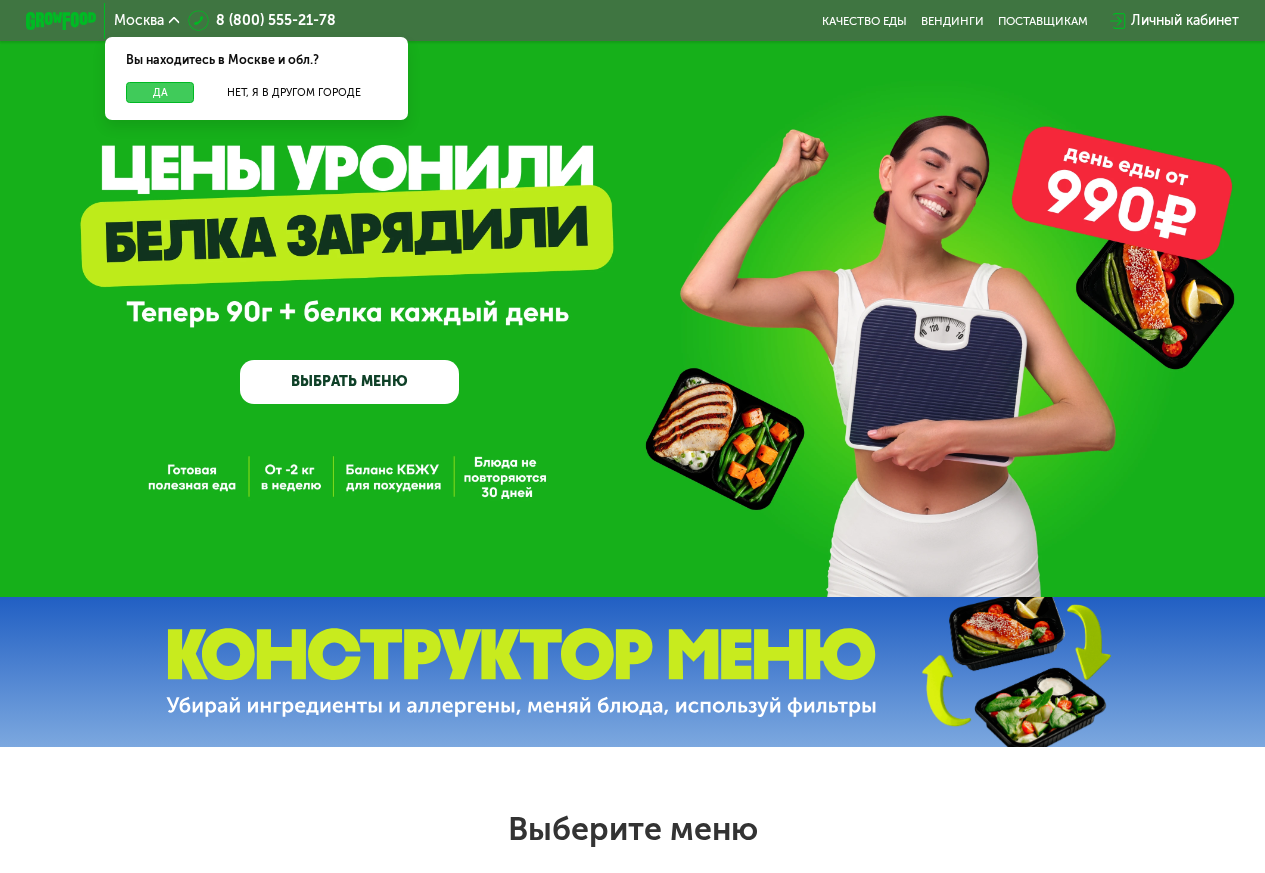 click on "Да" at bounding box center (160, 92) 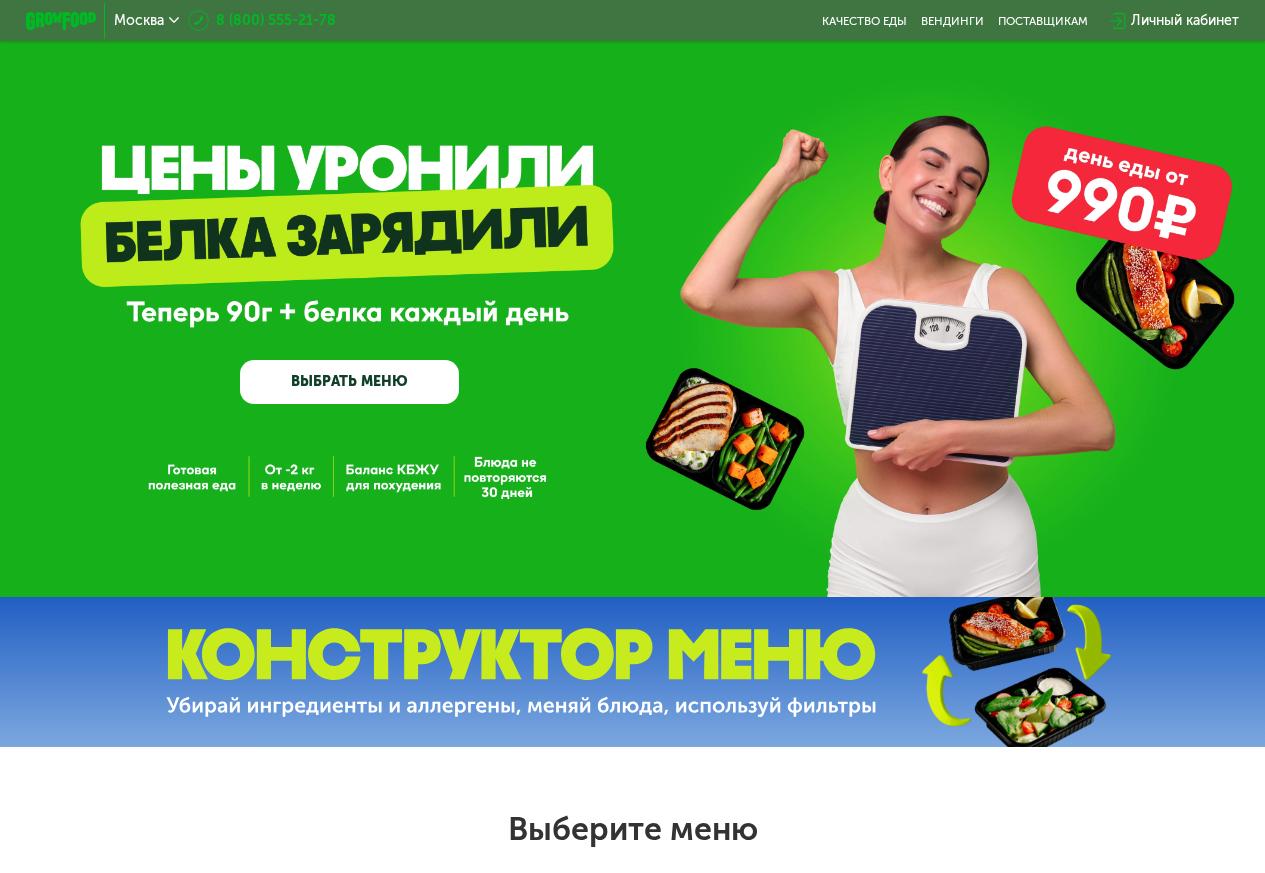 click 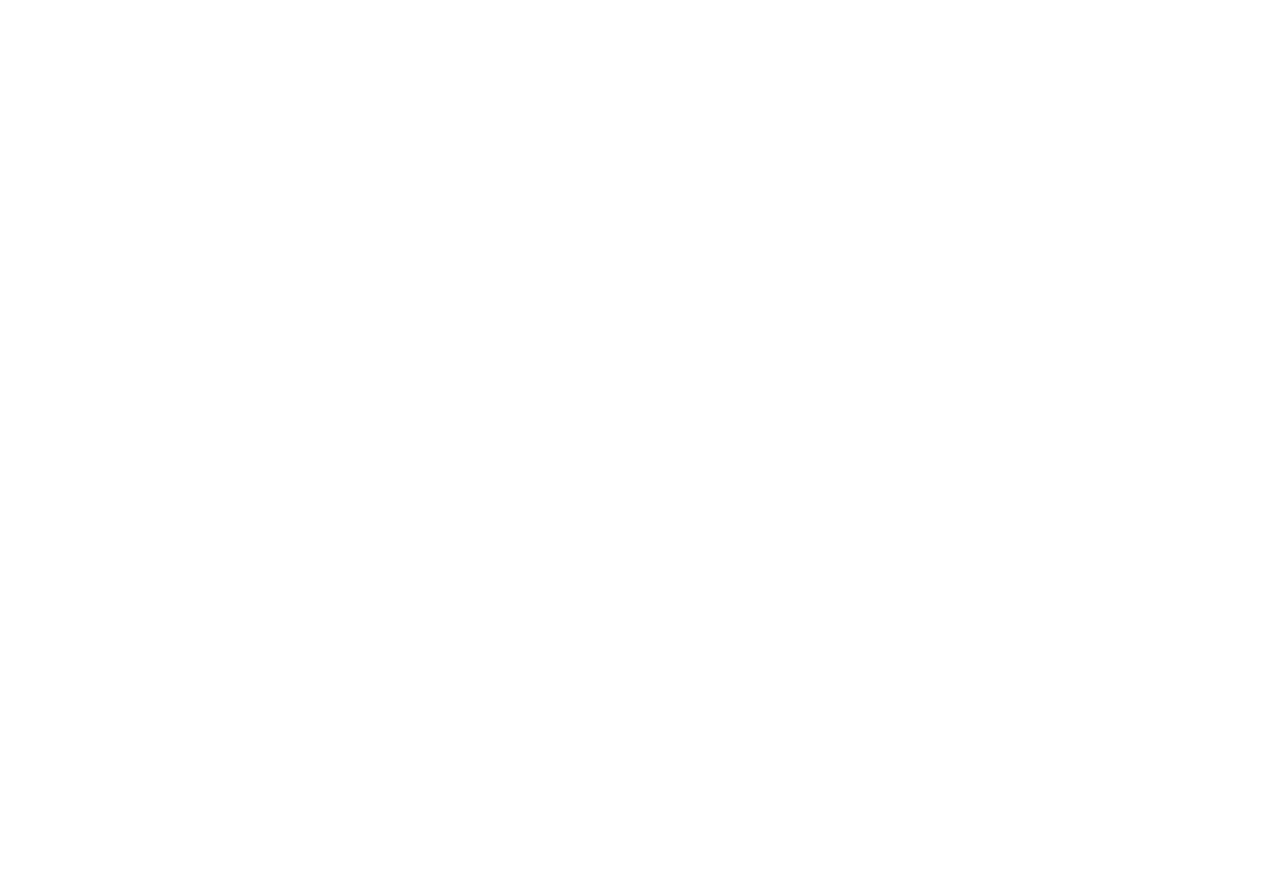 scroll, scrollTop: 0, scrollLeft: 0, axis: both 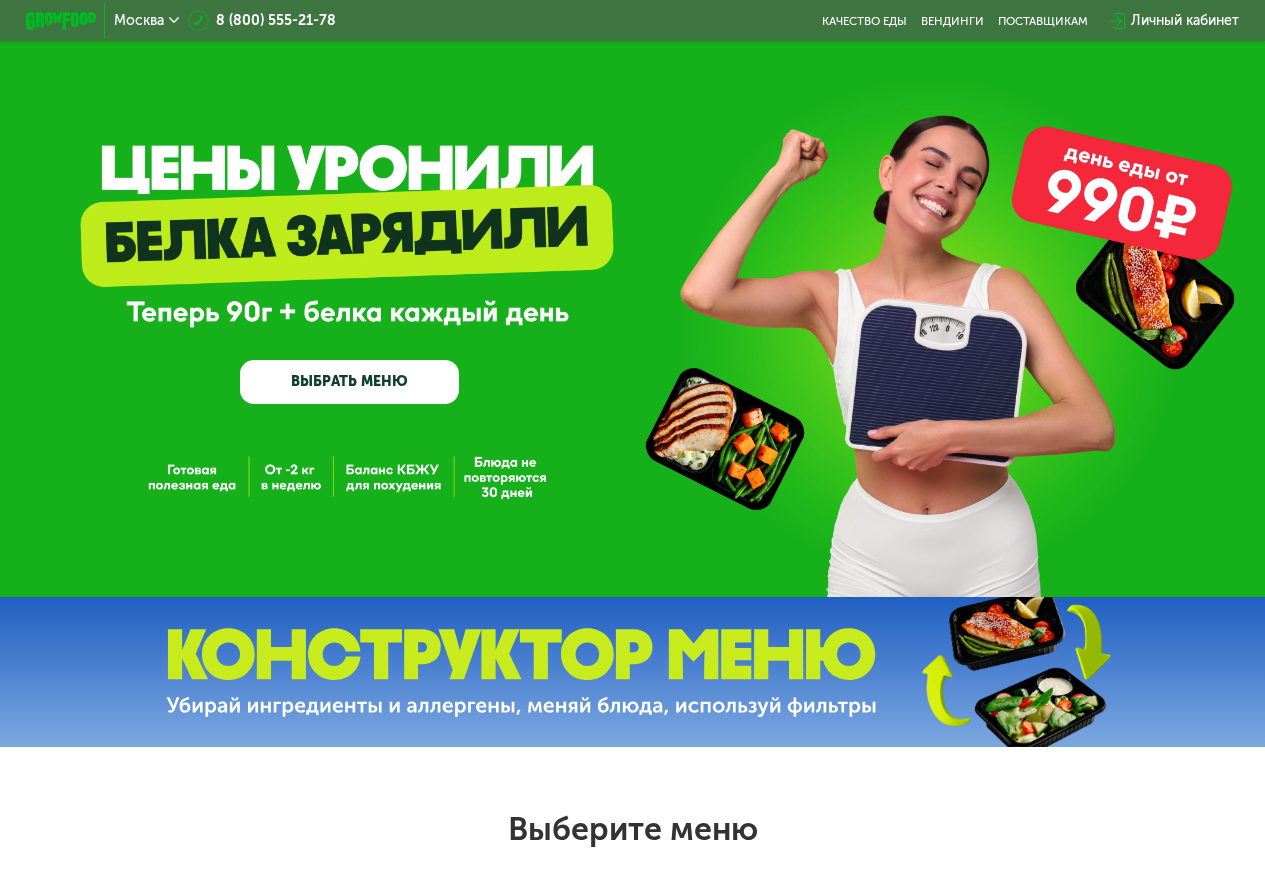 click on "Москва" 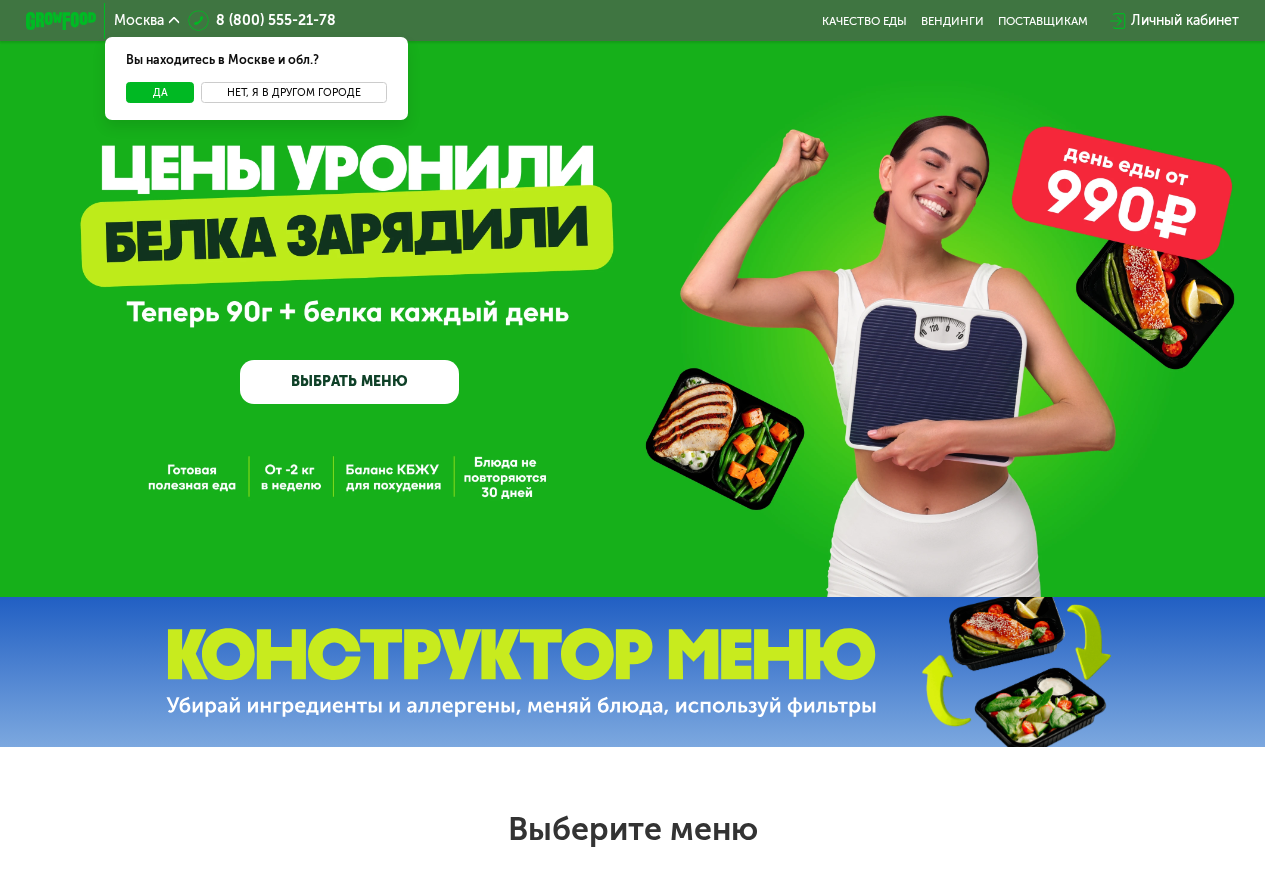 click on "Нет, я в другом городе" at bounding box center [293, 92] 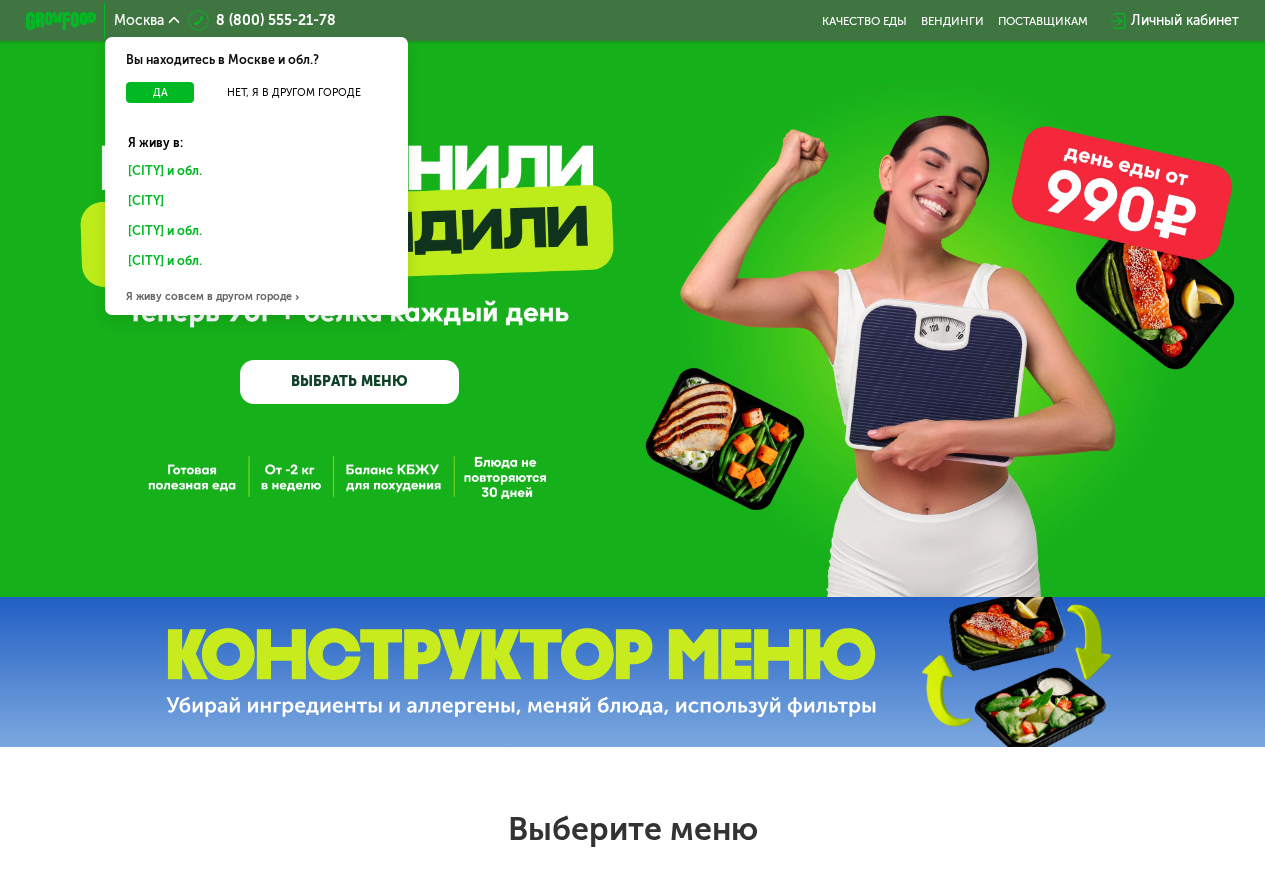 click on "[CITY] и обл." 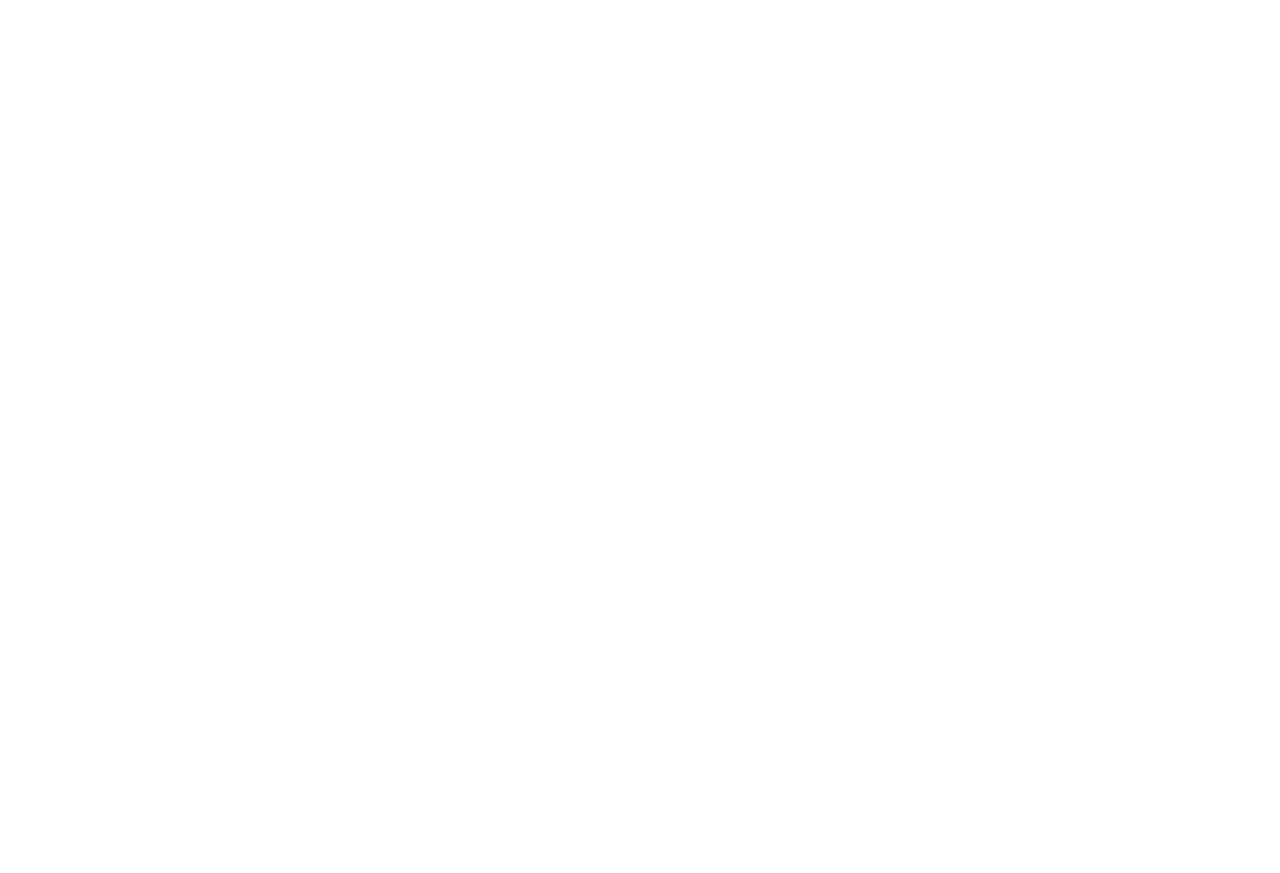 scroll, scrollTop: 0, scrollLeft: 0, axis: both 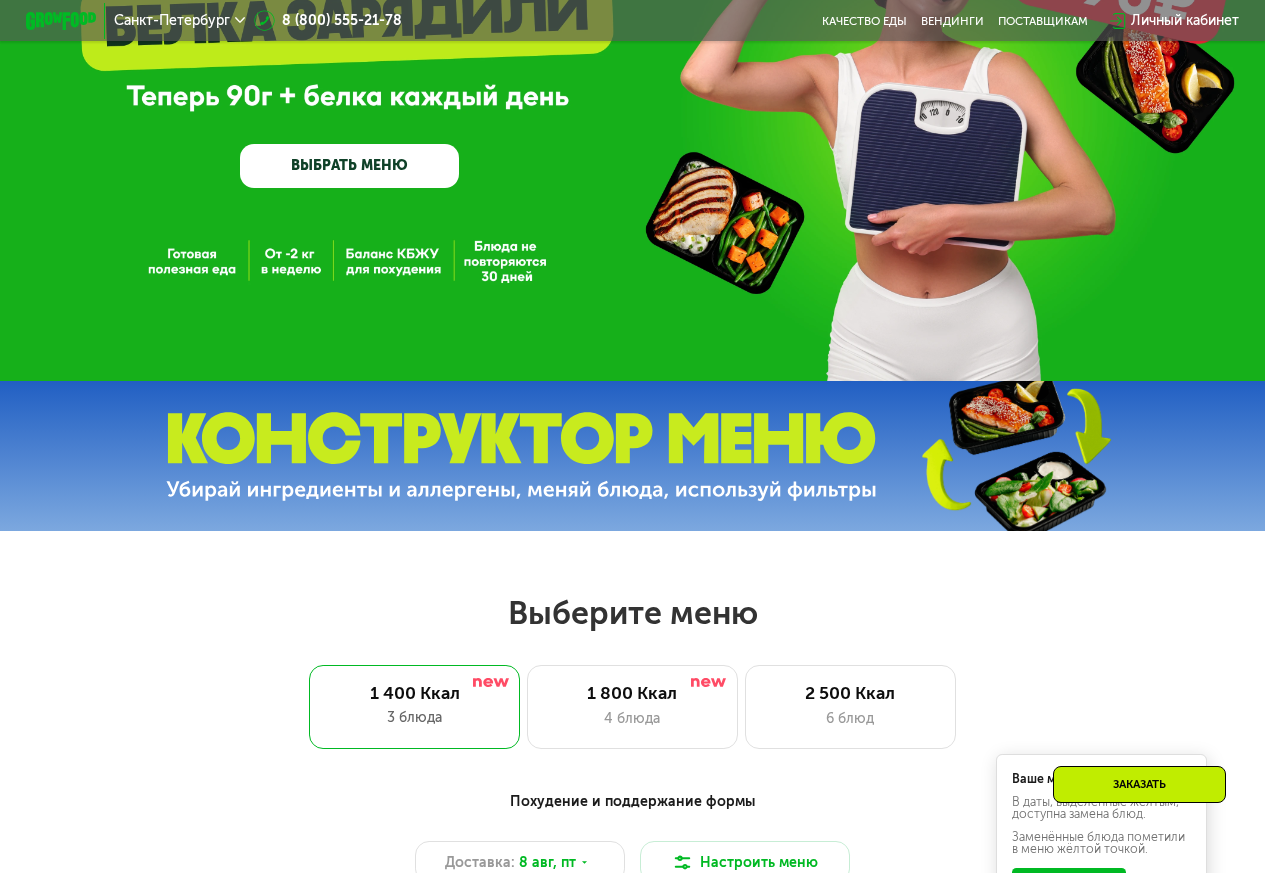 click on "[CITY]  8 ([PHONE]) [PHONE]-[PHONE]   Качество еды   Вендинги   поставщикам   Личный кабинет   GrowFood — доставка правильного питания  ВЫБРАТЬ МЕНЮ                                                                                                                                                                      Выберите меню  1 400 Ккал 3 блюда 1 800 Ккал 4 блюда 2 500 Ккал 6 блюд Похудение и поддержание формы Доставка: [DATE], [DAY] Настроить меню  [DAY] [DATE].[DATE] [DAY] [DATE].[DATE] [DAY] [DATE].[DATE] [DAY] [DATE].[DATE] [DAY] [DATE].[DATE] [DAY] [DATE].[DATE] Ваше меню на эту неделю В даты, выделенные желтым, доступна замена блюд. Заменённые блюда пометили в меню жёлтой точкой.  Понятно  Завтрак Запеканка с яблоками и ягодами Обед 1400" 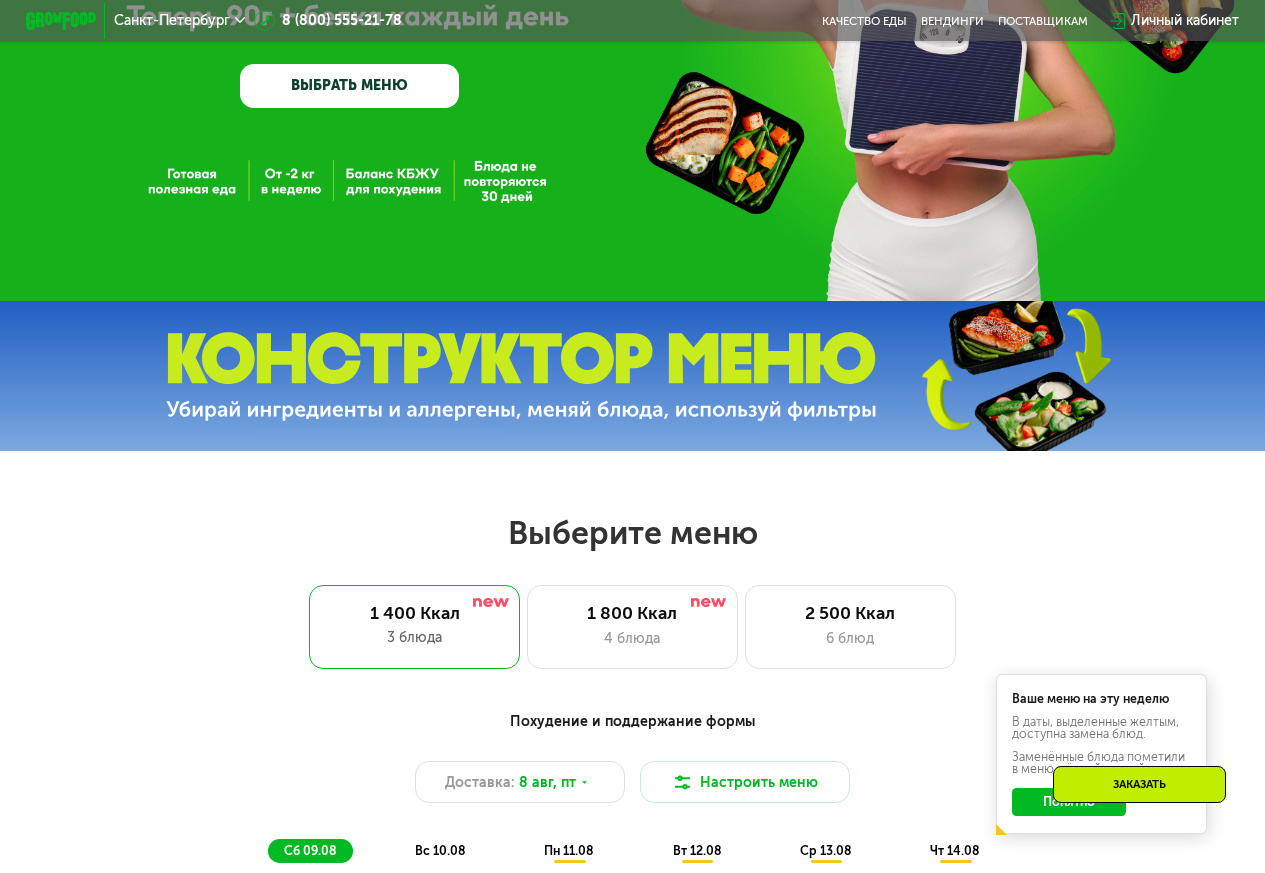 scroll, scrollTop: 456, scrollLeft: 0, axis: vertical 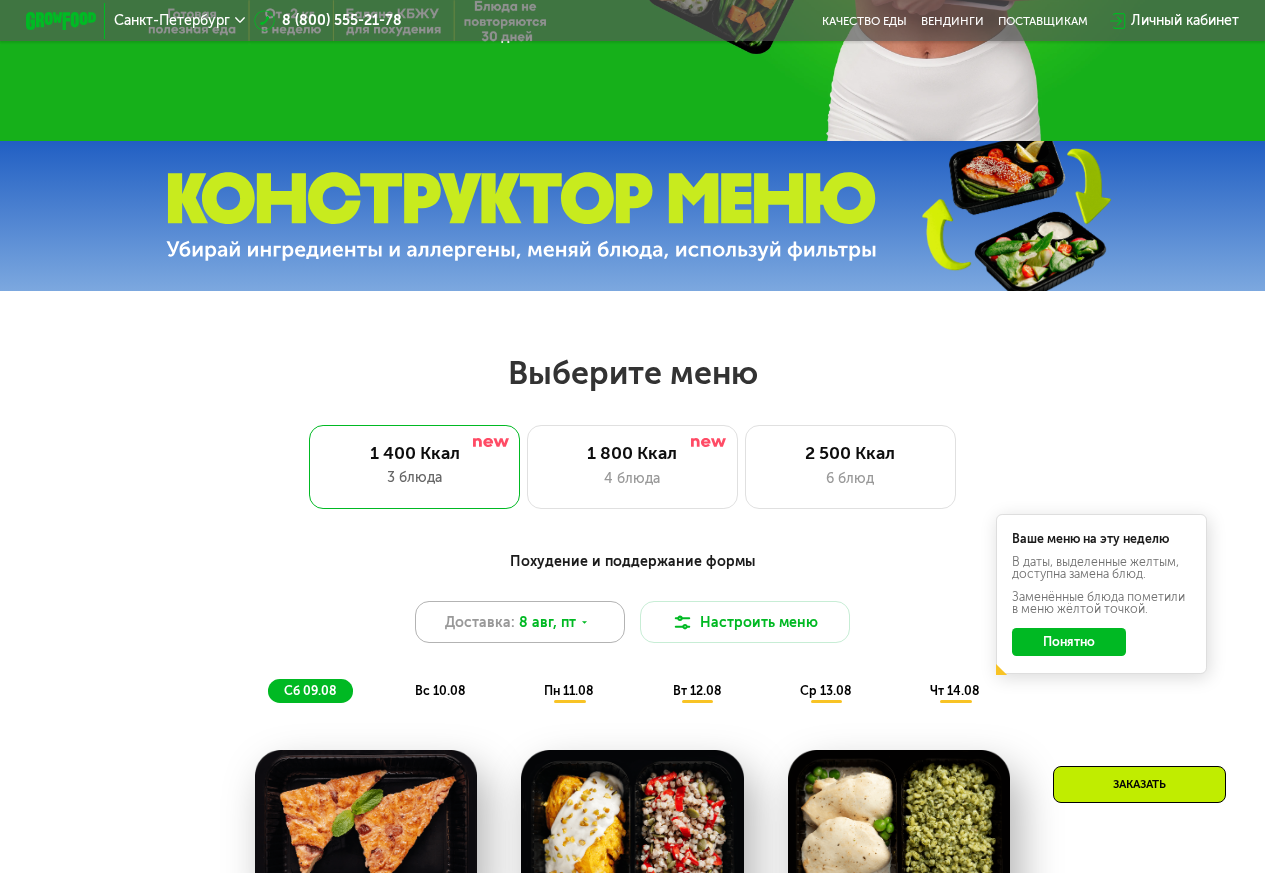 click on "Доставка:" at bounding box center [480, 622] 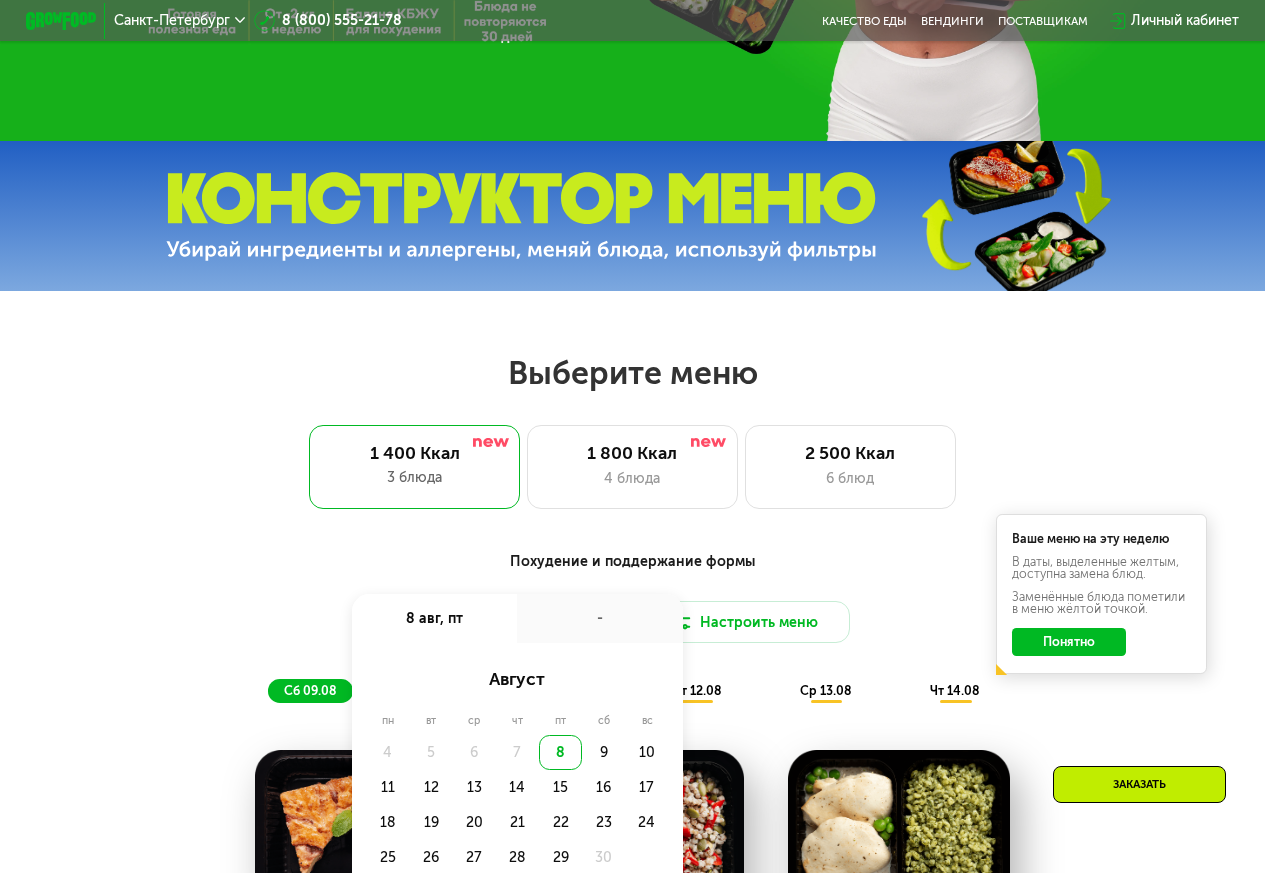 click on "Похудение и поддержание формы Доставка: [DATE], [DAY] [DATE], [DAY] - [MONTH] [DAY] [DAY] [DAY] [DAY] [DAY] [DAY] [DAY] [DAY] [DAY] [DAY] [DAY] [DAY] [DAY] [DAY] [DAY] [DAY] [DAY] [DAY] [DAY] [DAY] [DAY] [DAY] [DAY] [DAY] [DAY]  При переносе доставки стоимость заказа и ваше меню могут измениться  Настроить меню  [DAY] [DATE].[DATE] [DAY] [DATE].[DATE] [DAY] [DATE].[DATE] [DAY] [DATE].[DATE] Ваше меню на эту неделю В даты, выделенные желтым, доступна замена блюд. Заменённые блюда пометили в меню жёлтой точкой.  Понятно  Завтрак Запеканка с яблоками и ягодами 389 Ккал, 280 гр Обед Курица с сыром и гречкой 506 Ккал, 284 гр Ужин Куриное бедро с булгуром 505 Ккал, 312 гр  Всего в субботу 1400 Ккал 100  Белки  64  Жиры  105 1350 84" at bounding box center [632, 922] 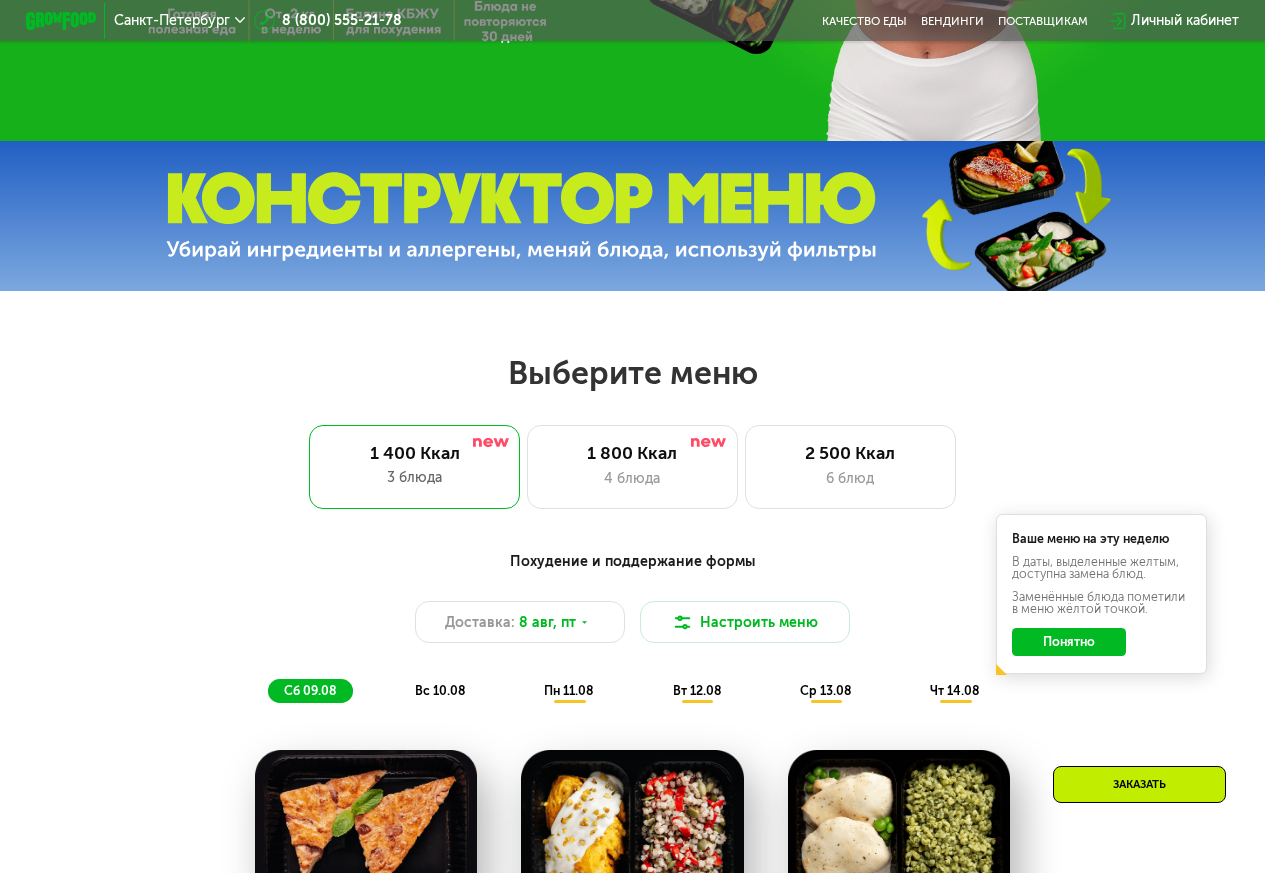click on "Заказать" at bounding box center (1139, 784) 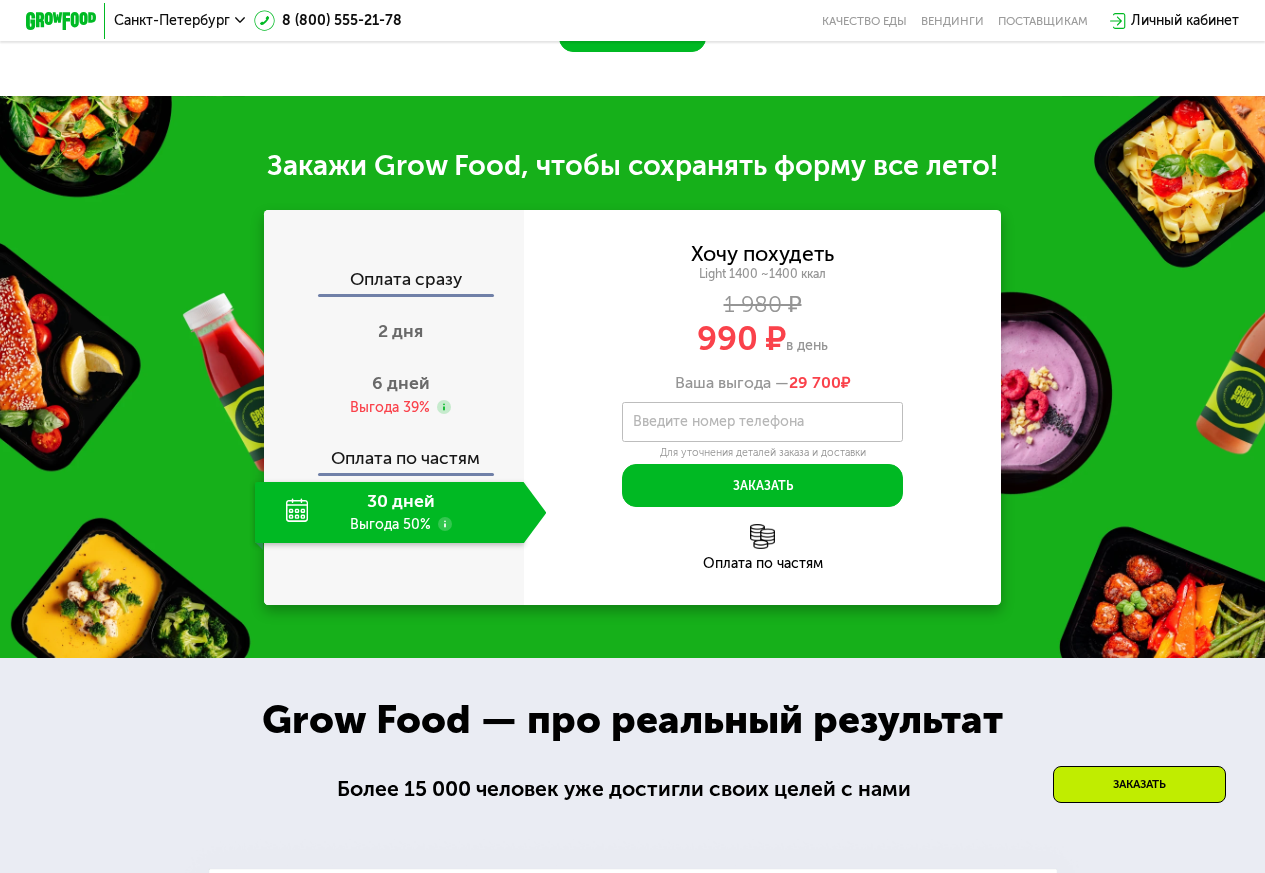 scroll, scrollTop: 1791, scrollLeft: 0, axis: vertical 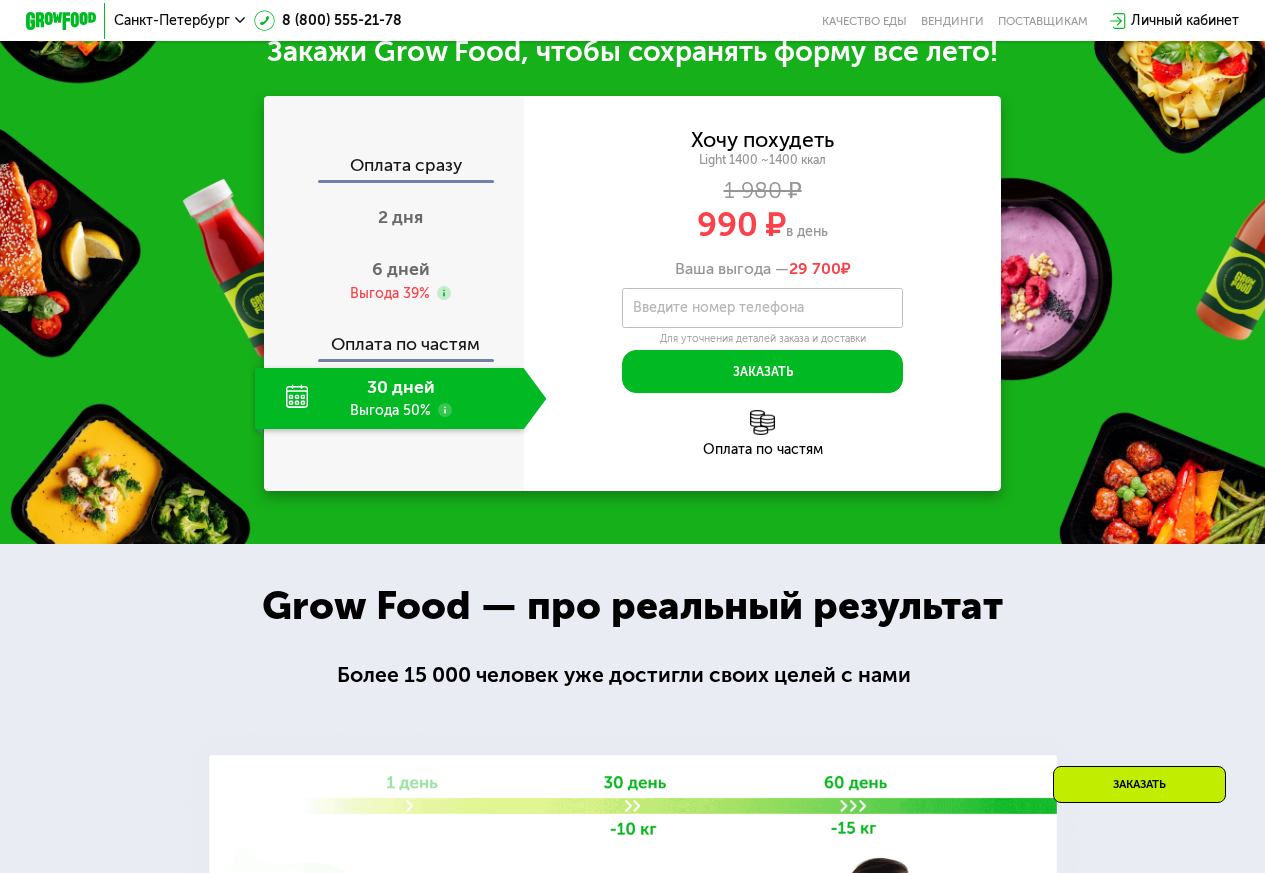 click on "Для уточнения деталей заказа и доставки" 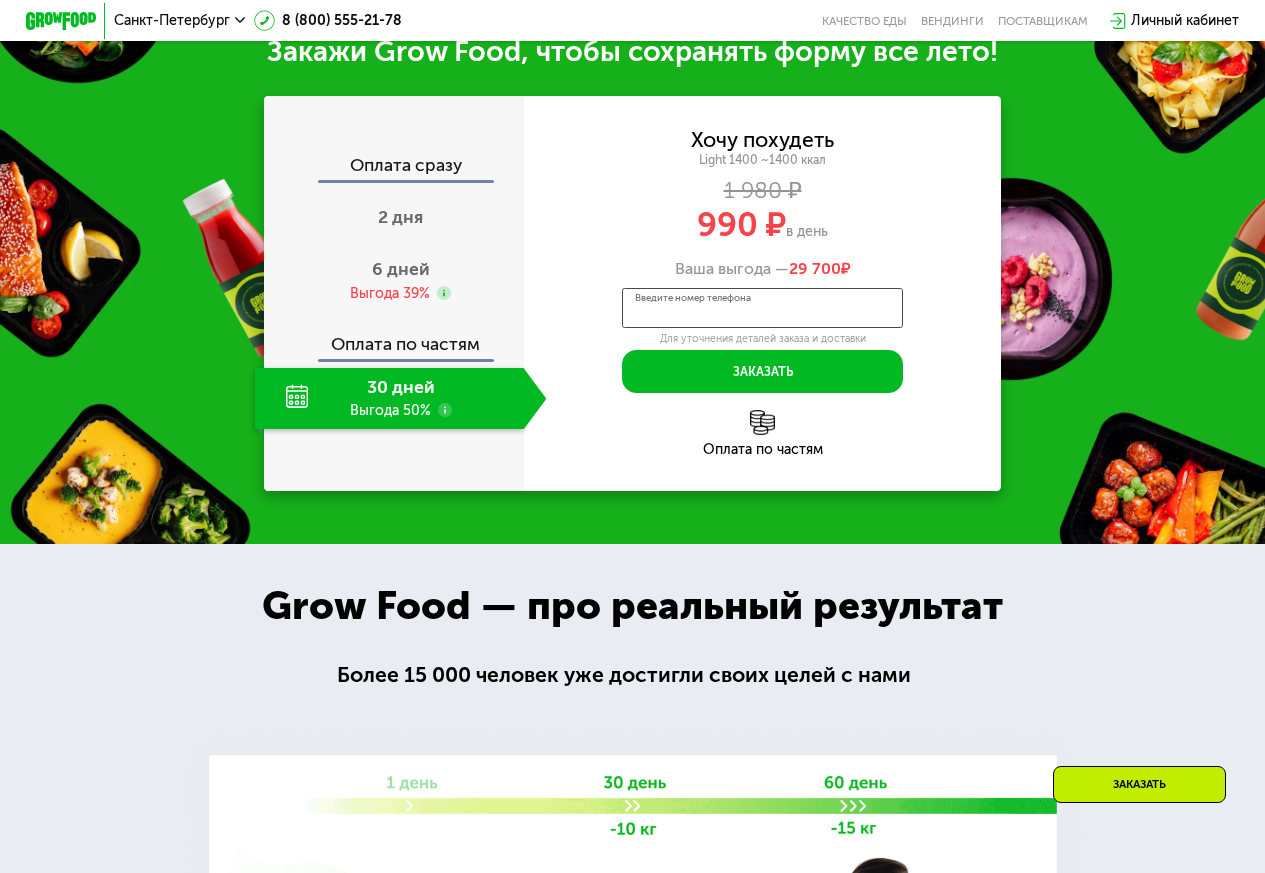 click on "Введите номер телефона" at bounding box center (762, 308) 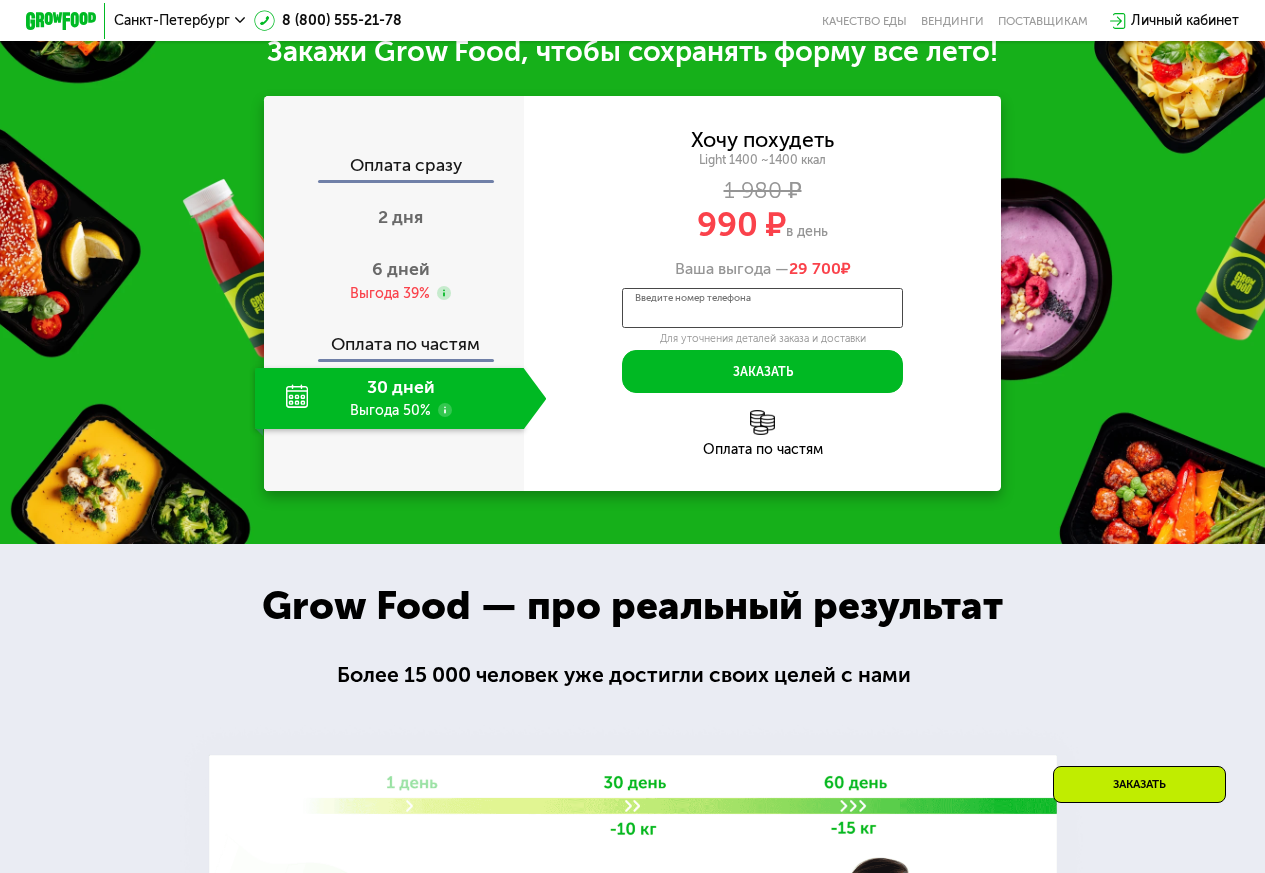 paste on "**********" 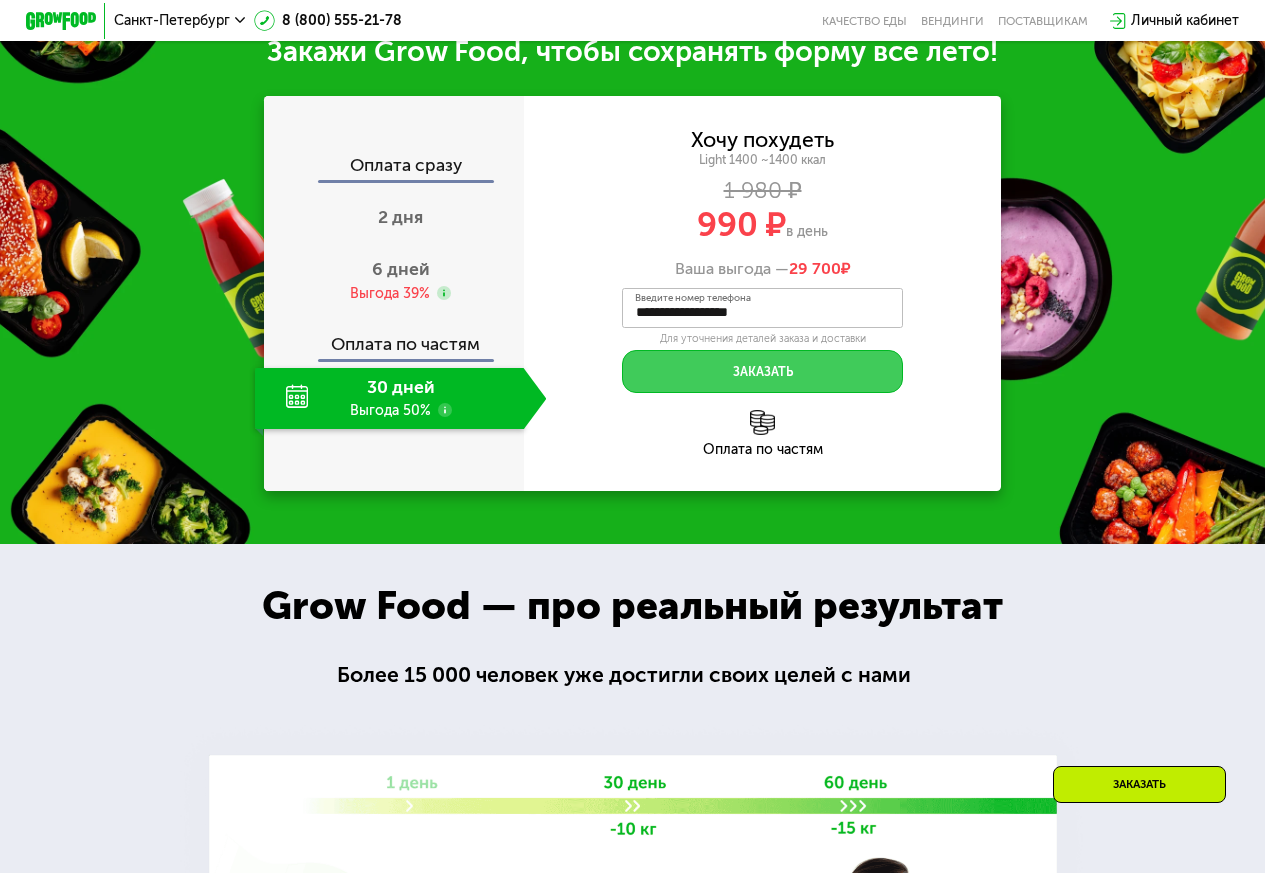 click on "Заказать" at bounding box center [762, 371] 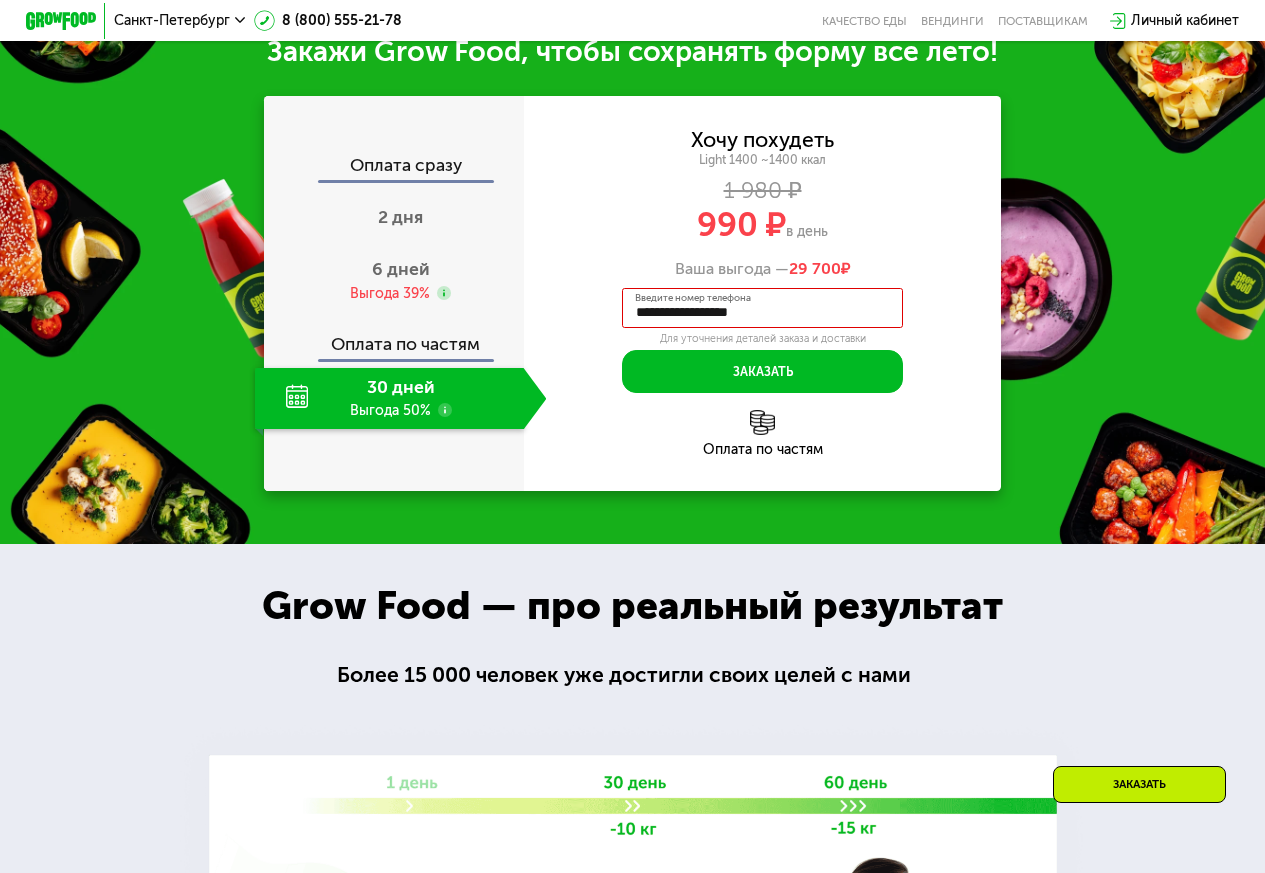 click on "**********" at bounding box center (762, 308) 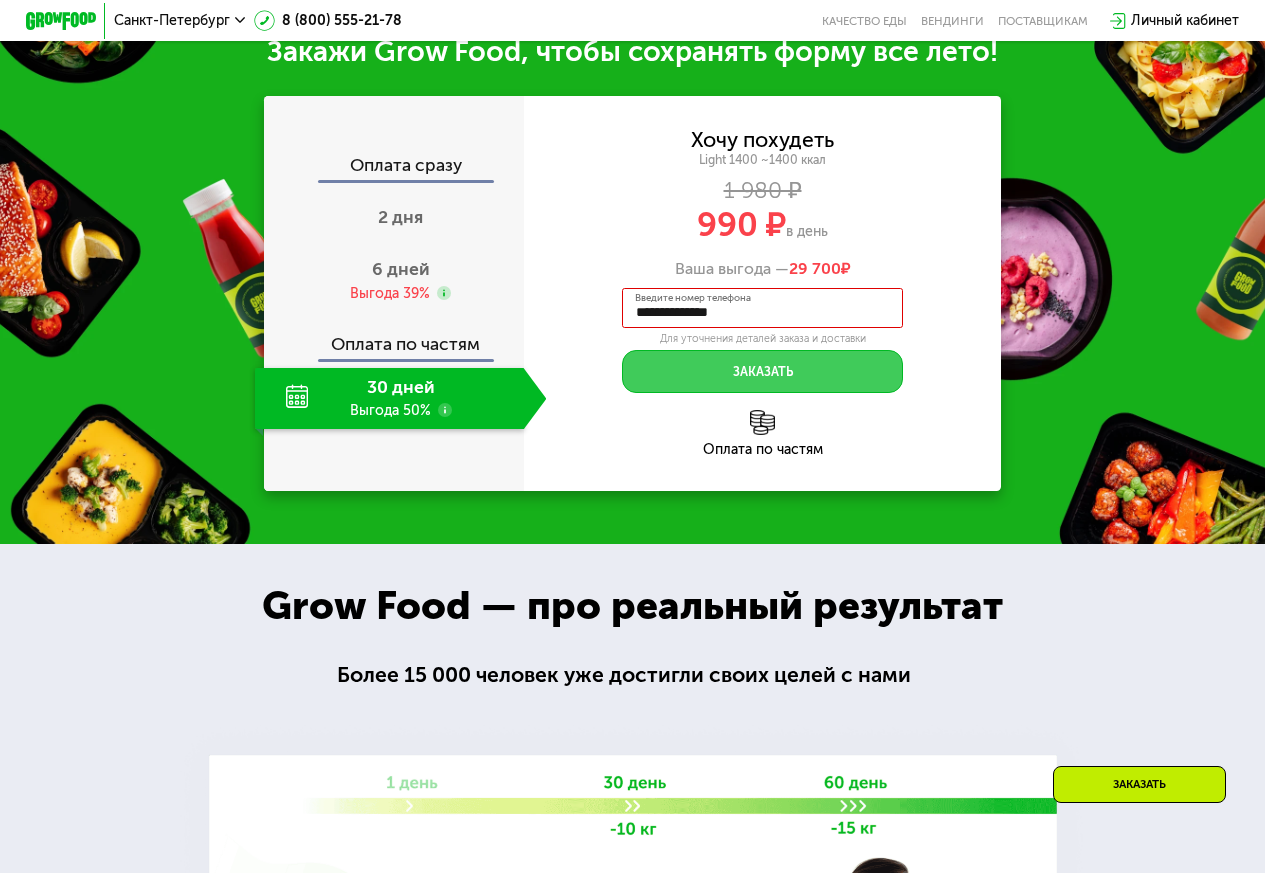 click on "Заказать" at bounding box center (762, 371) 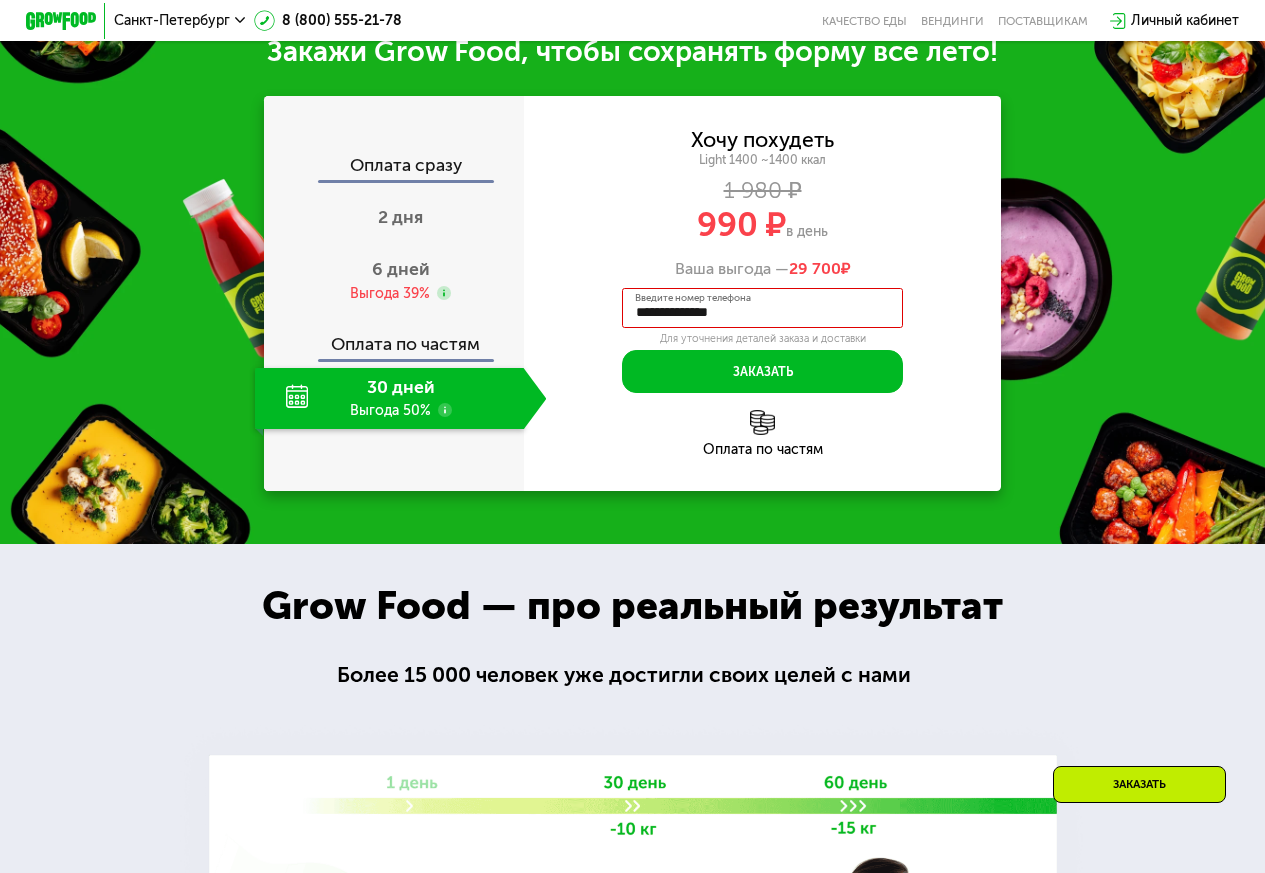 click on "**********" at bounding box center (762, 308) 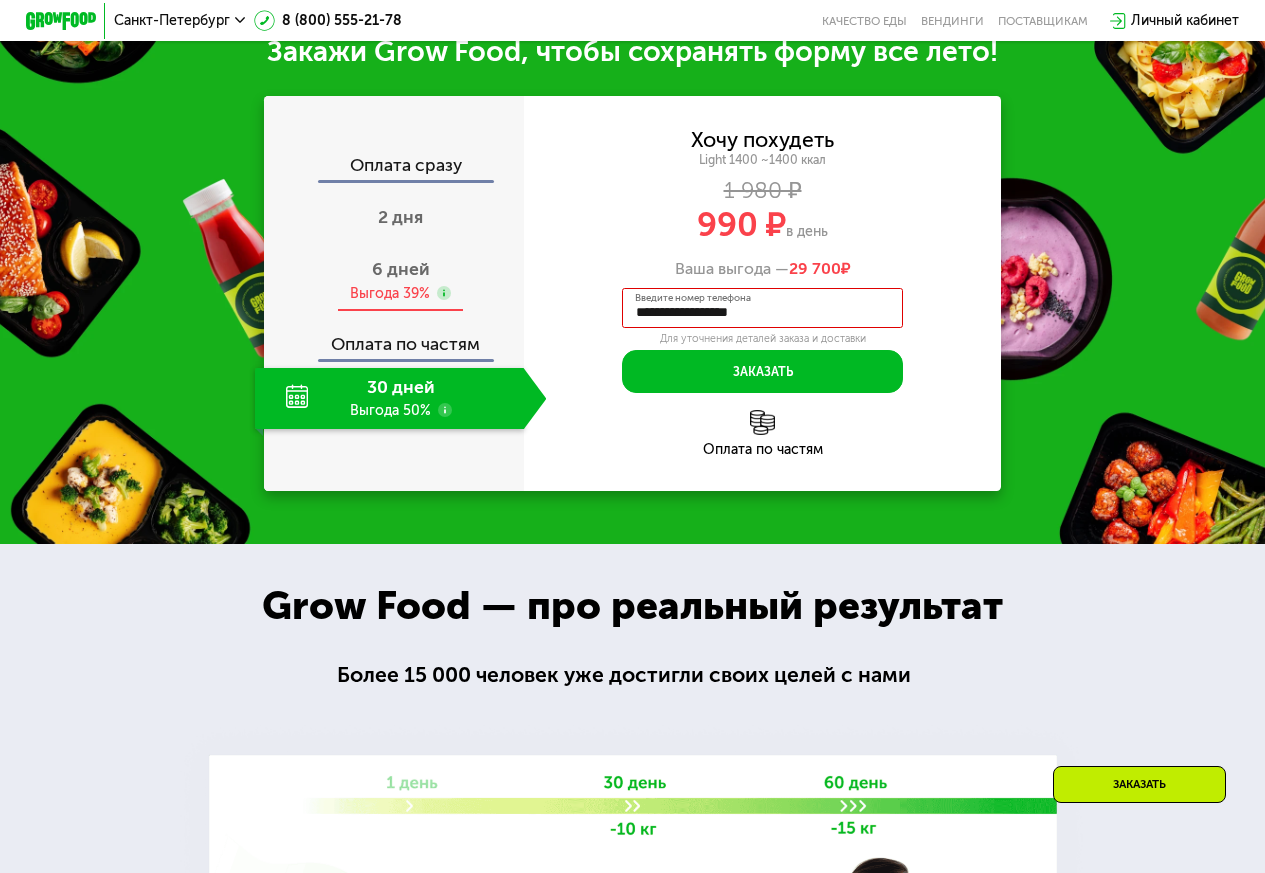 click on "6 дней Выгода 39%" at bounding box center [401, 280] 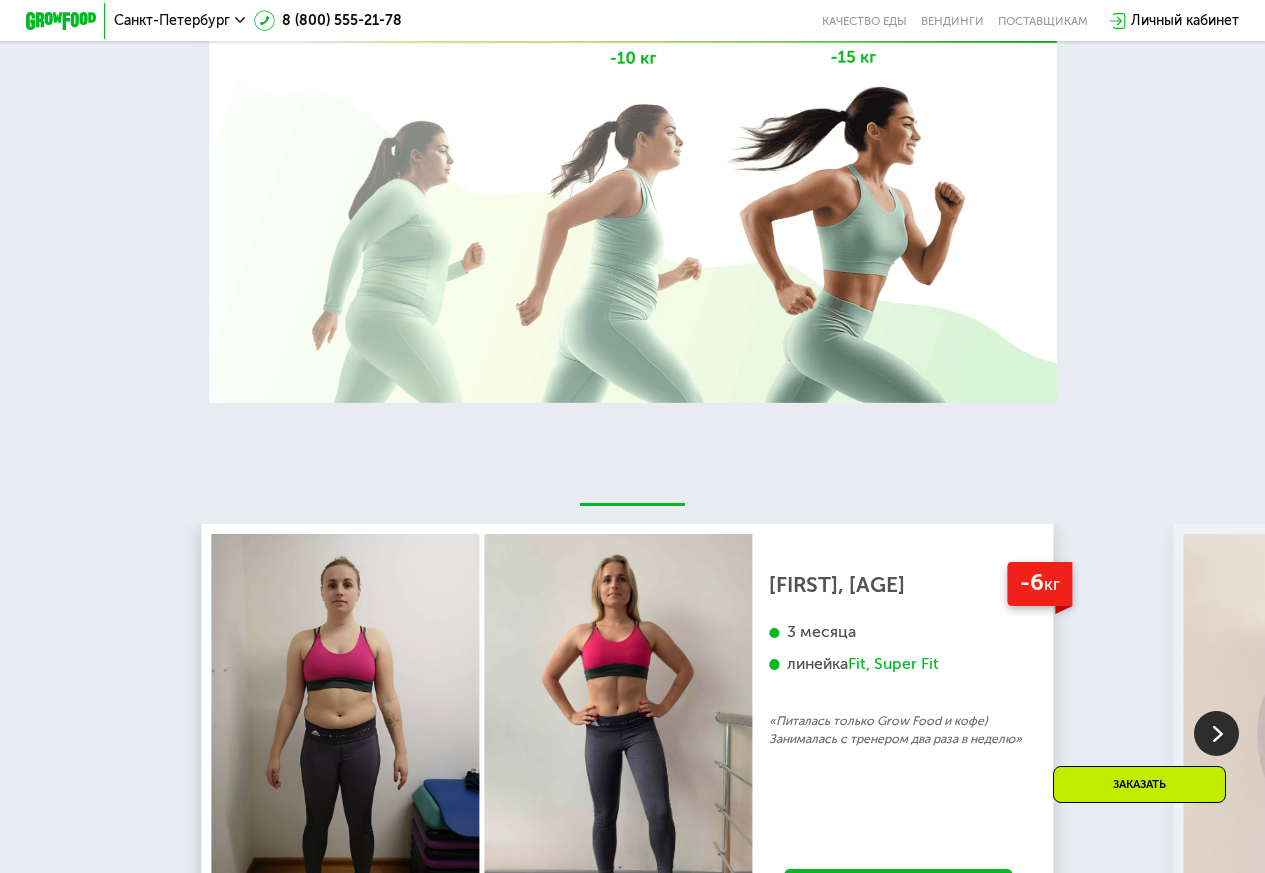 scroll, scrollTop: 2631, scrollLeft: 0, axis: vertical 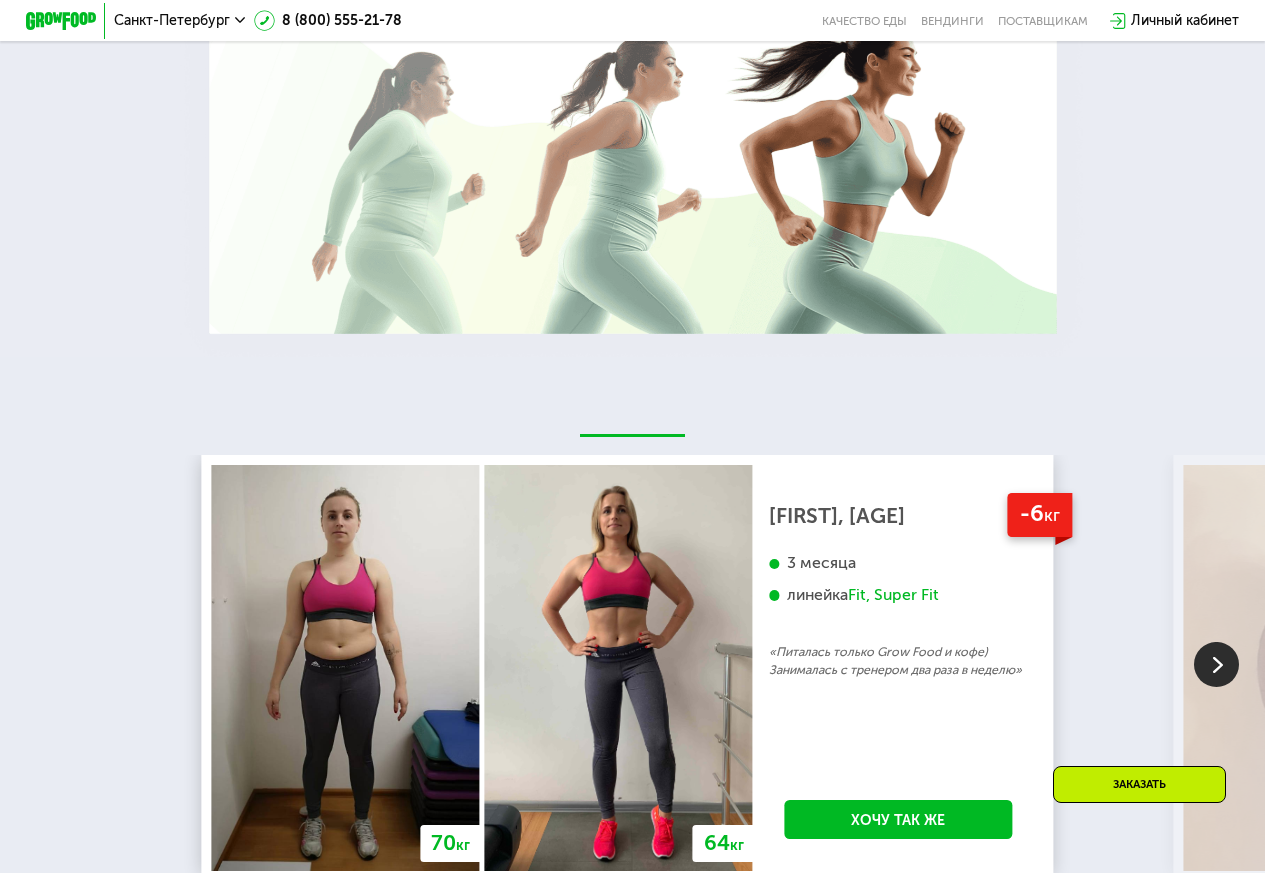 click on "Заказать" at bounding box center [1139, 784] 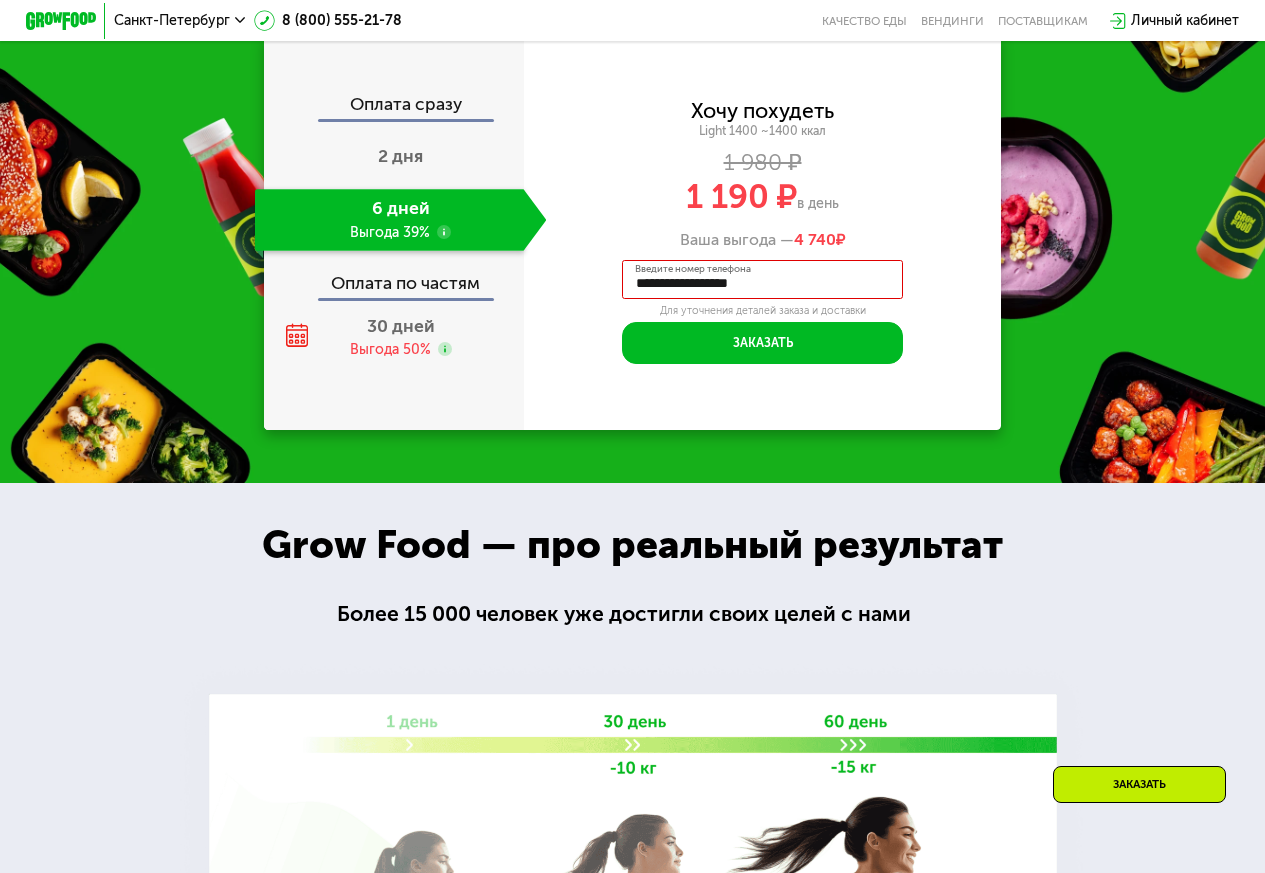 scroll, scrollTop: 1791, scrollLeft: 0, axis: vertical 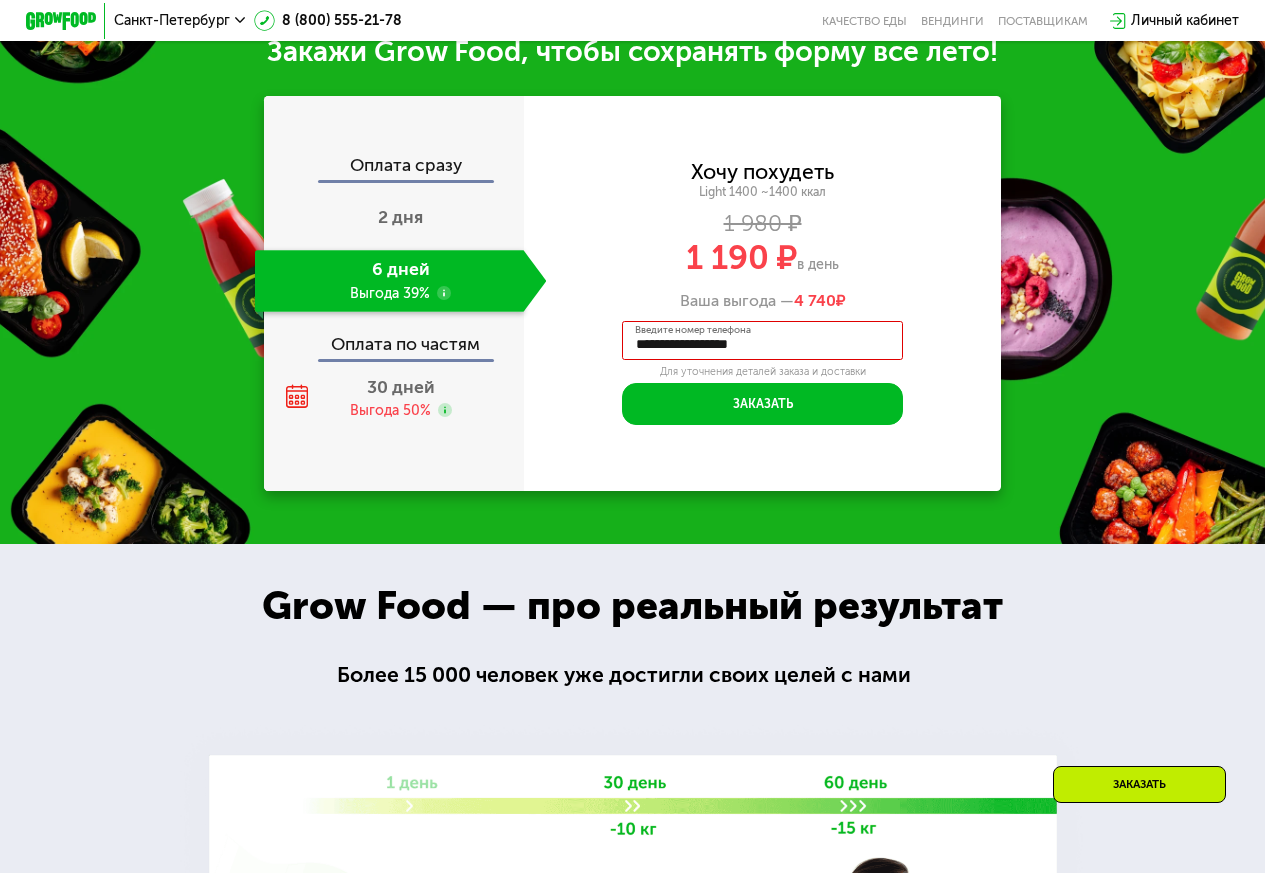 click on "Введите номер телефона" at bounding box center (693, 331) 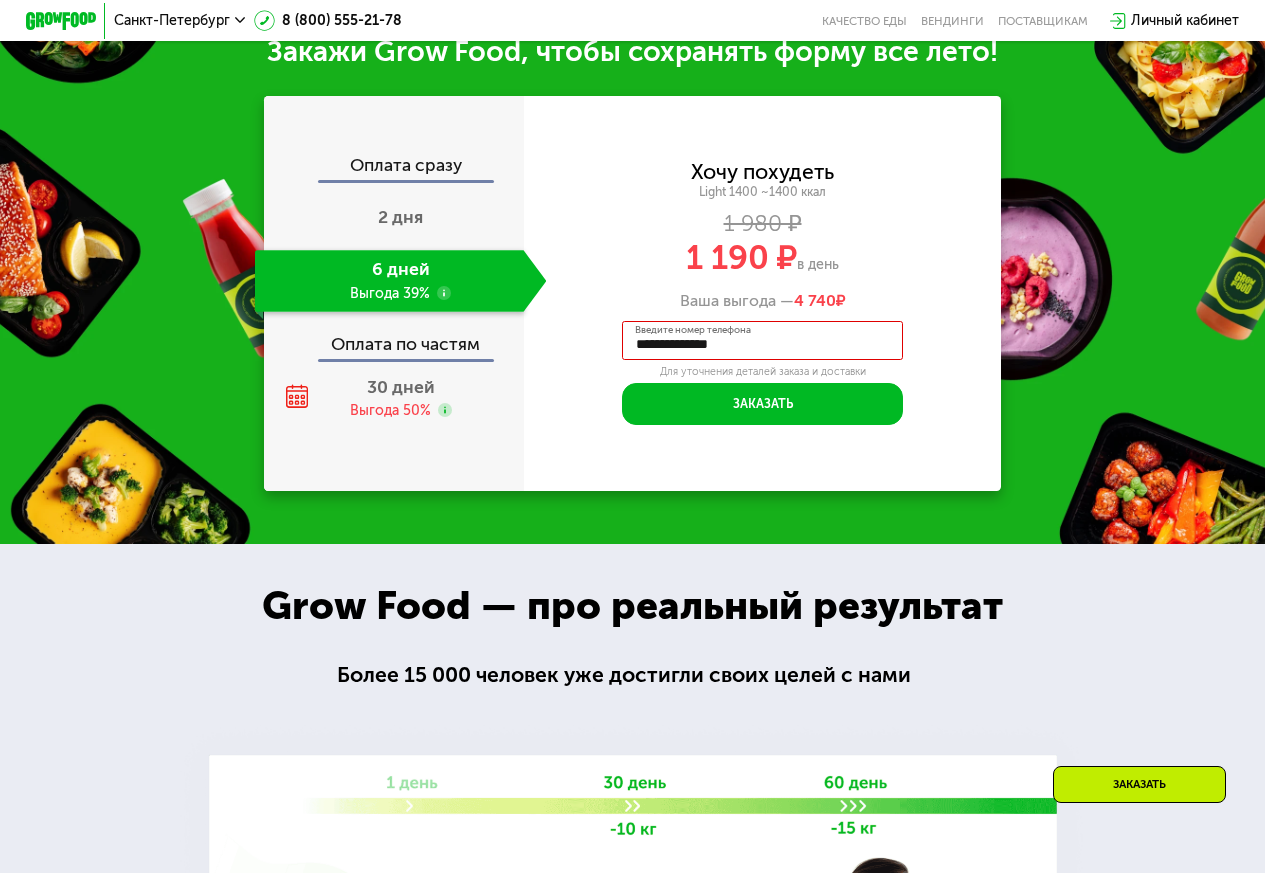 click on "**********" 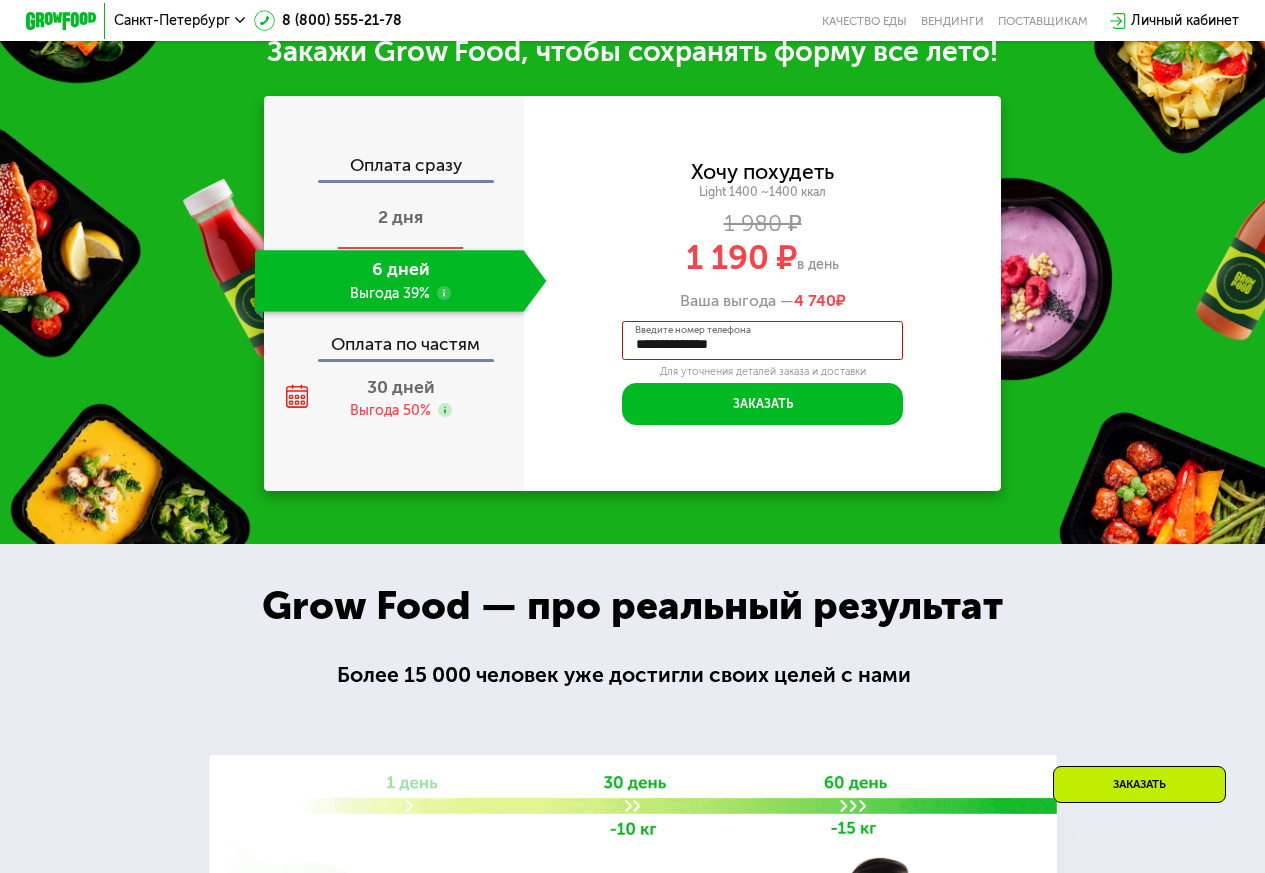 click on "2 дня" at bounding box center [401, 219] 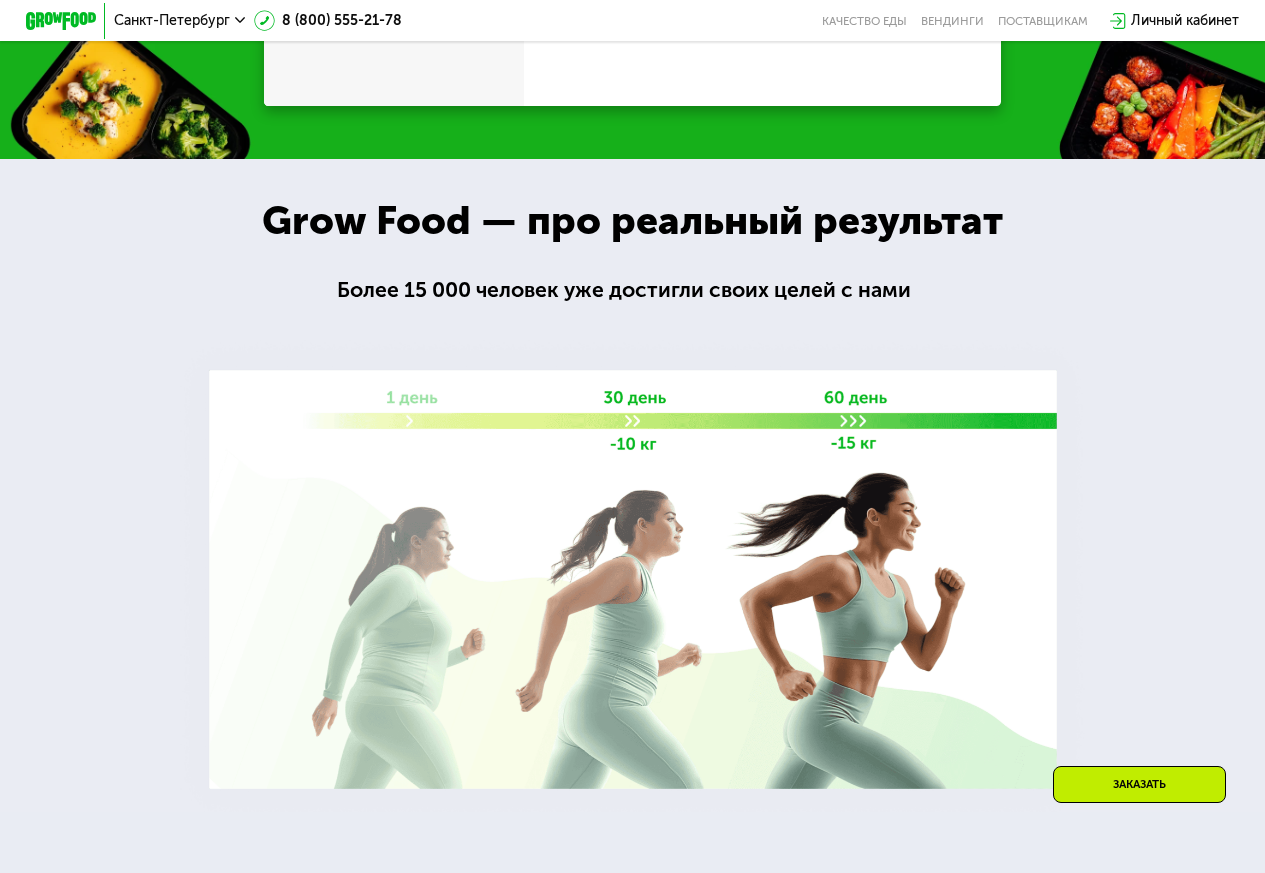 scroll, scrollTop: 1791, scrollLeft: 0, axis: vertical 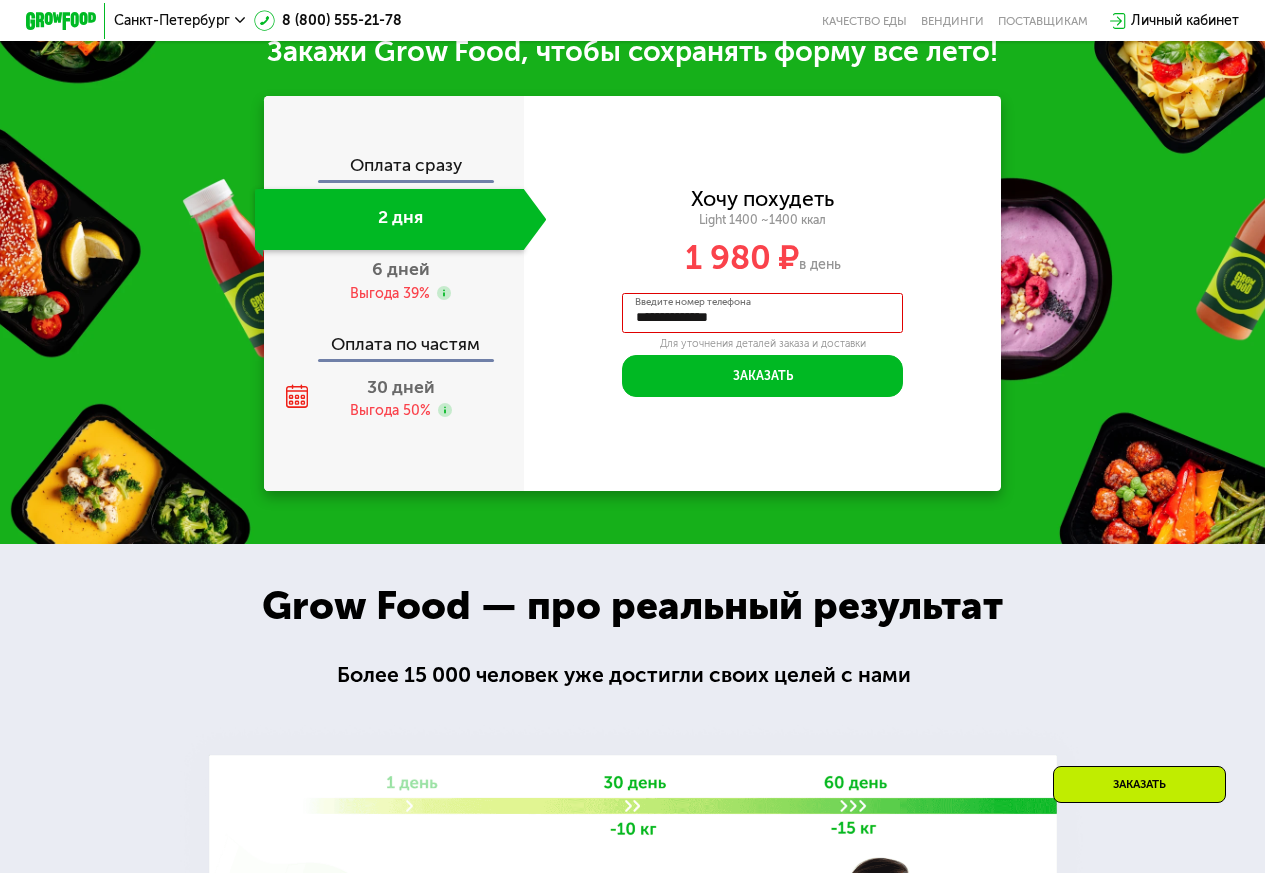 click on "**********" at bounding box center [762, 322] 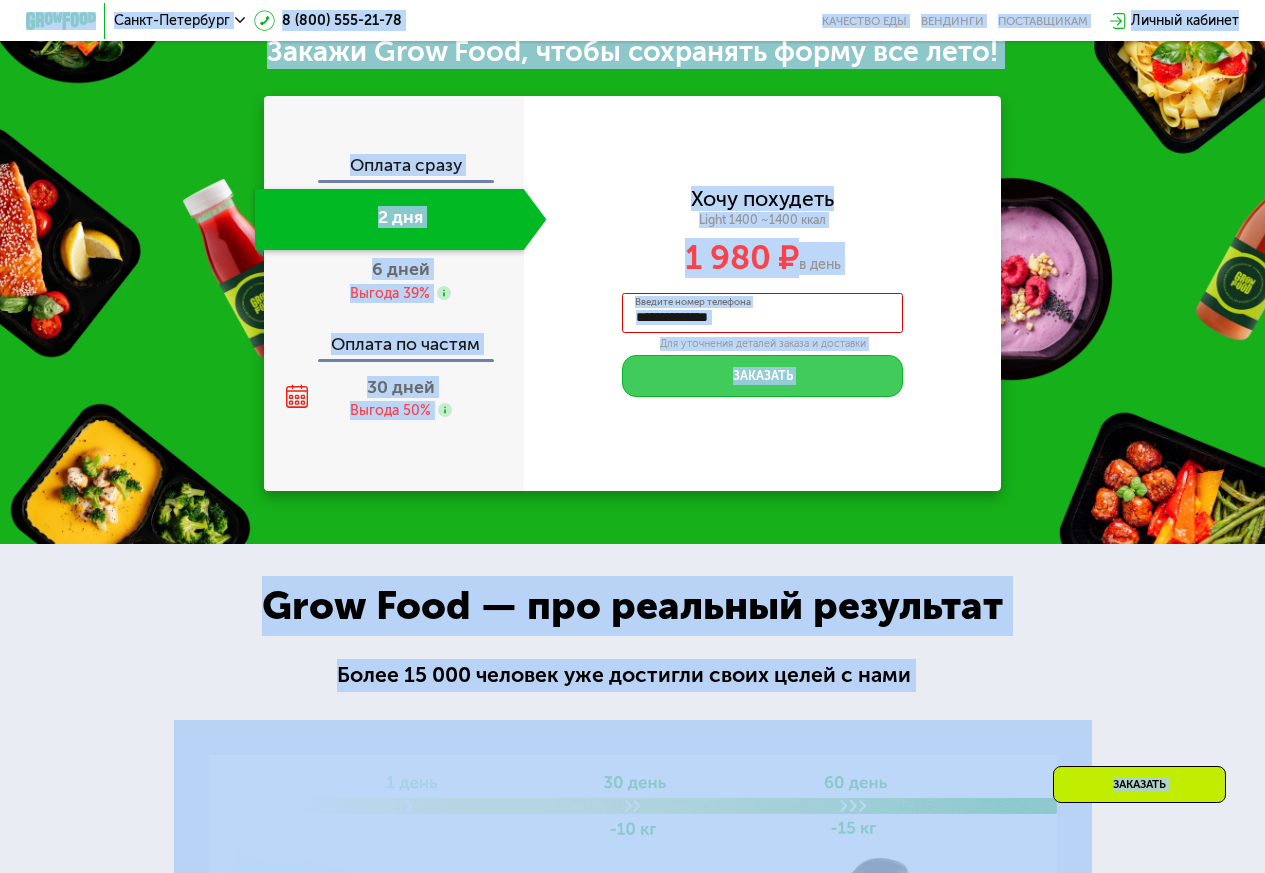 click on "Заказать" at bounding box center (762, 376) 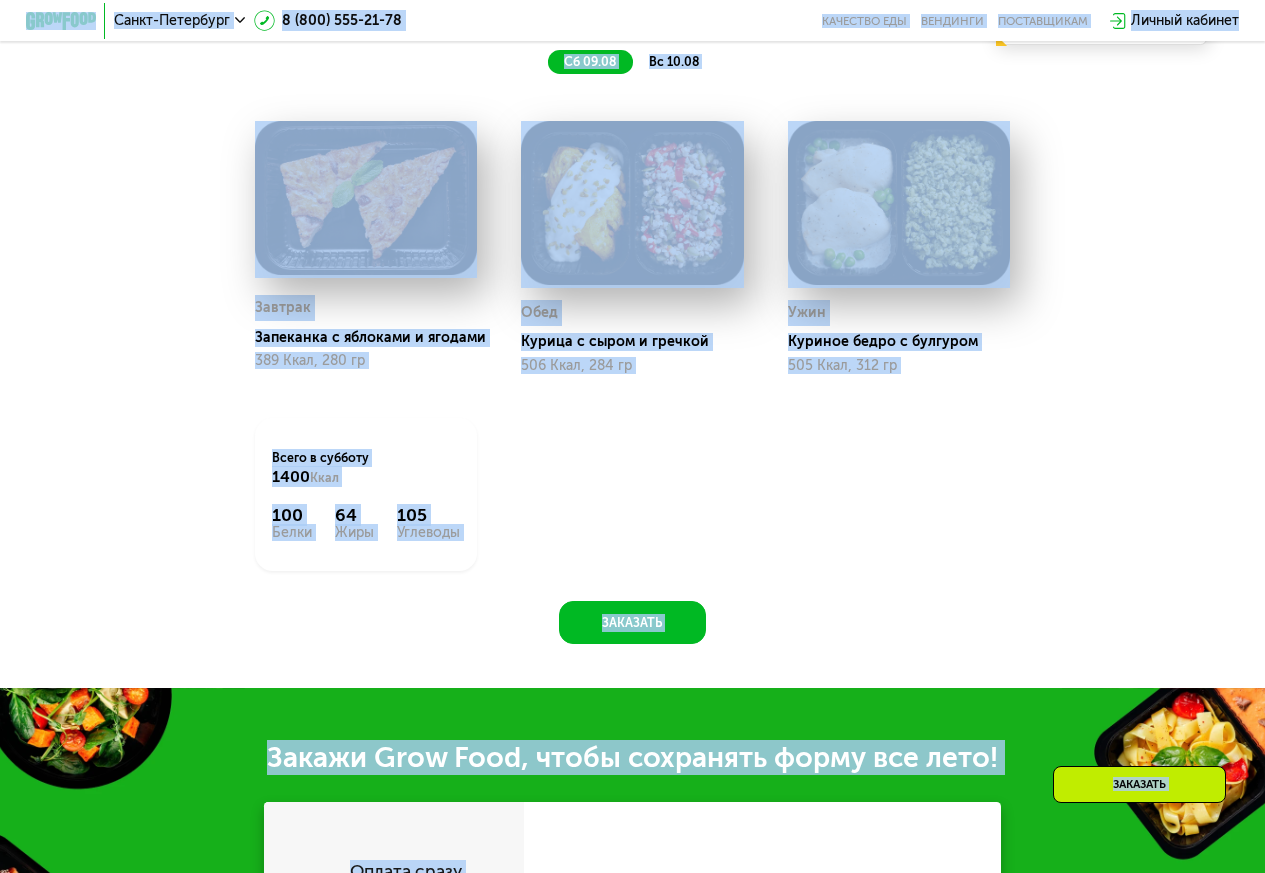 scroll, scrollTop: 951, scrollLeft: 0, axis: vertical 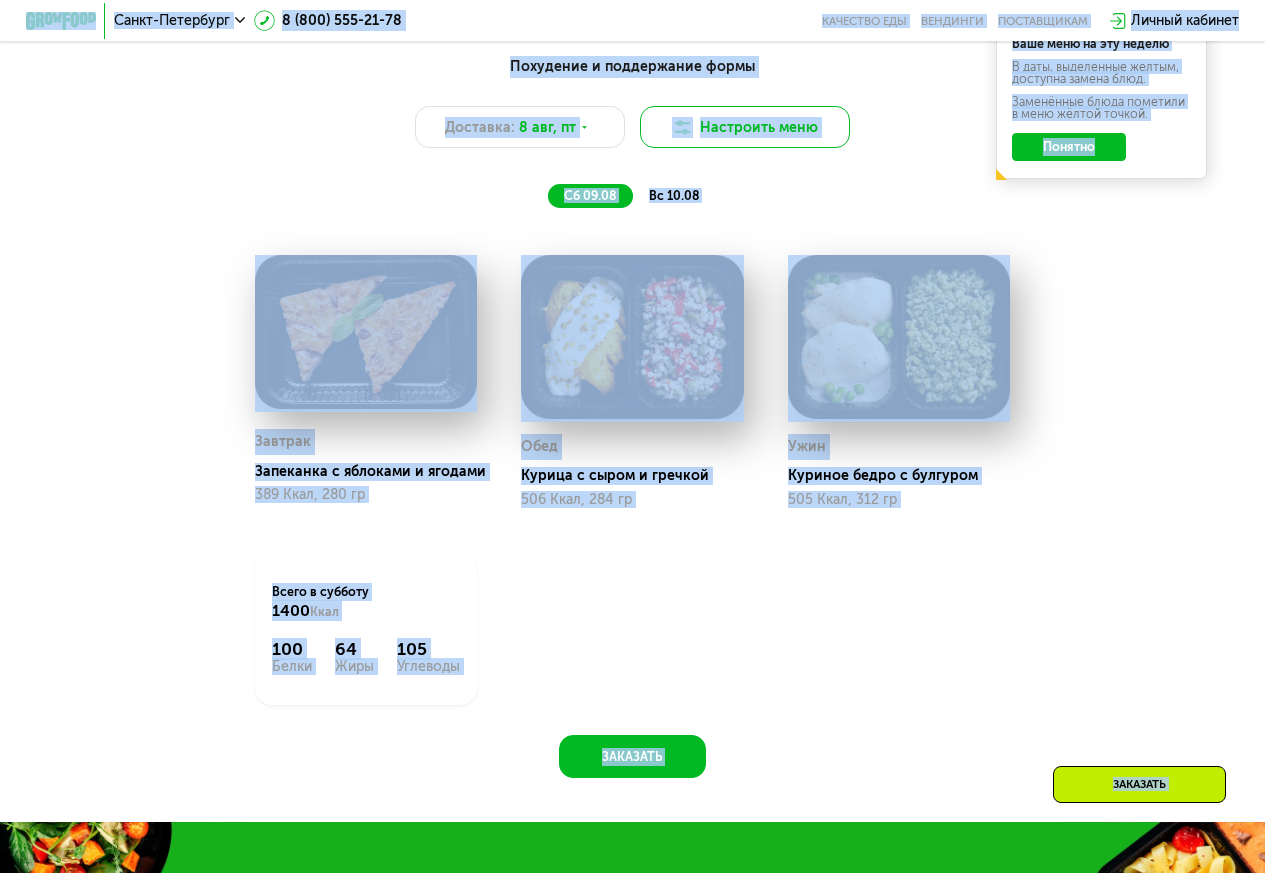 click on "Настроить меню" at bounding box center (745, 127) 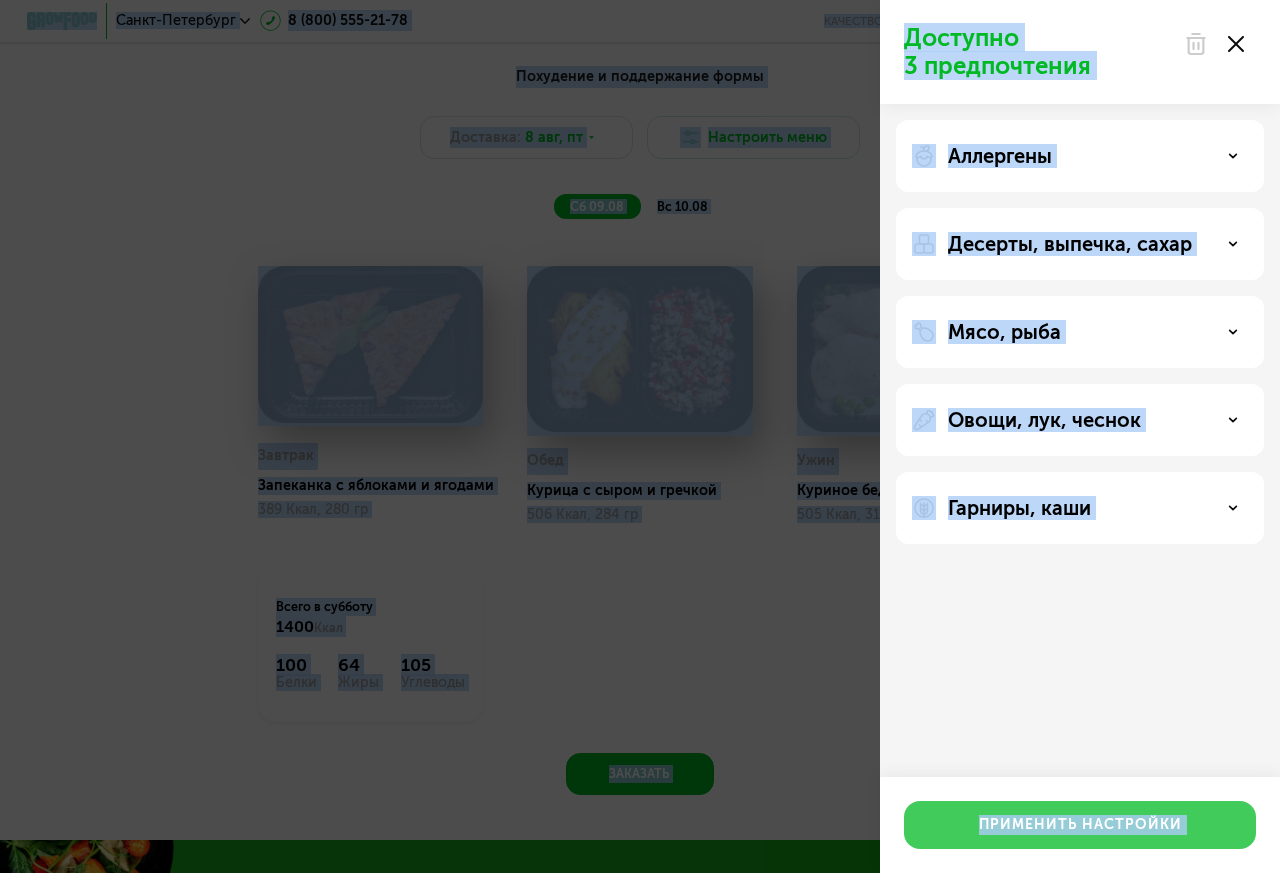 click on "Применить настройки" at bounding box center (1080, 825) 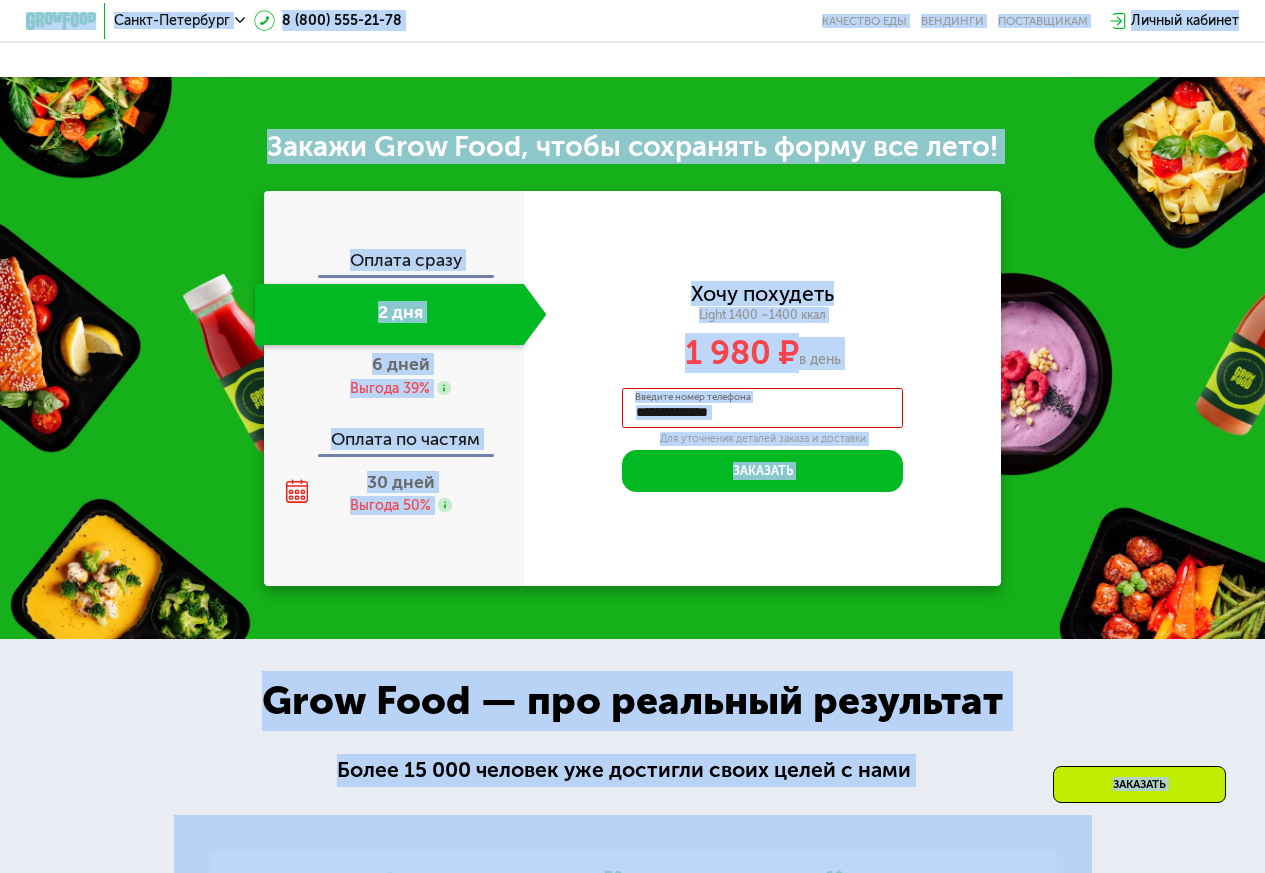 scroll, scrollTop: 1690, scrollLeft: 0, axis: vertical 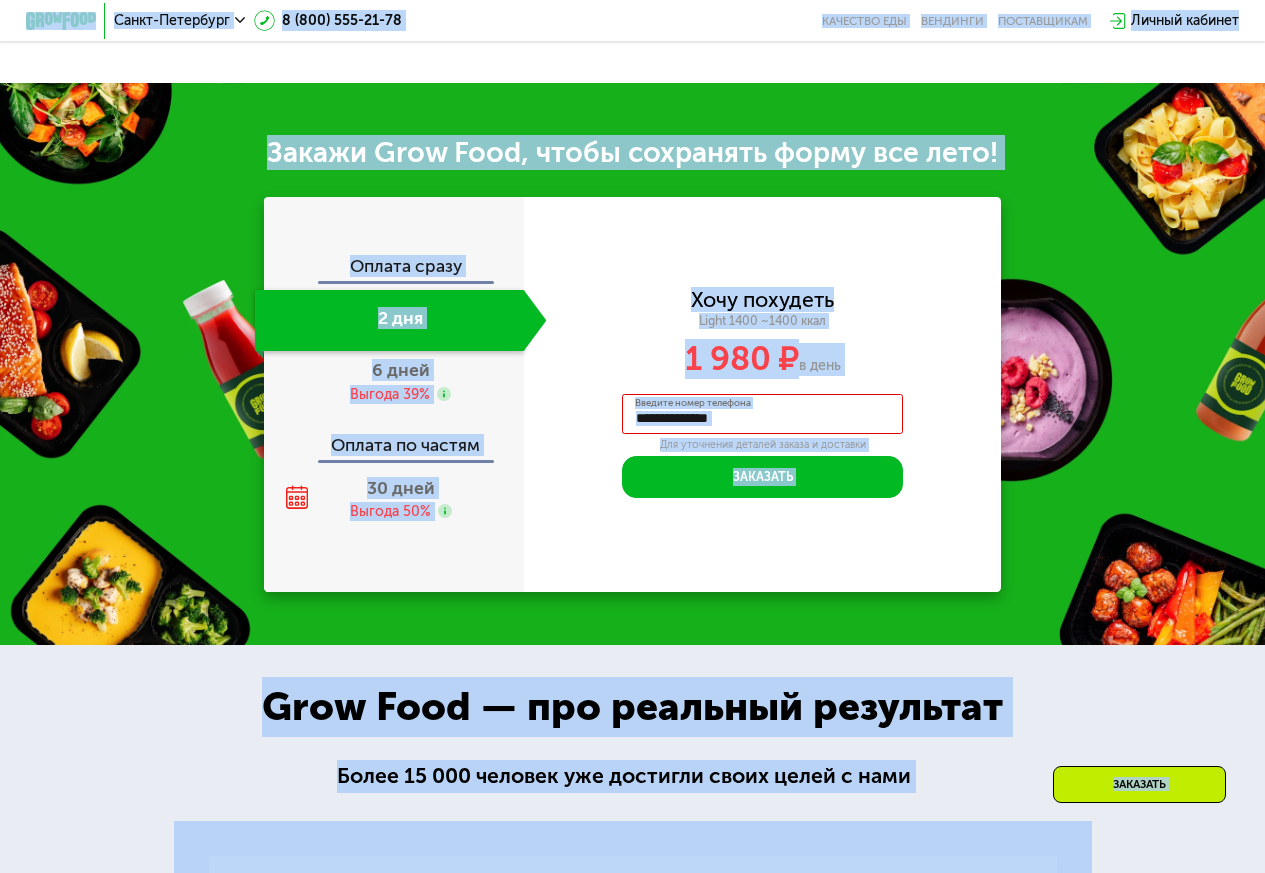 click on "Введите номер телефона" at bounding box center [693, 404] 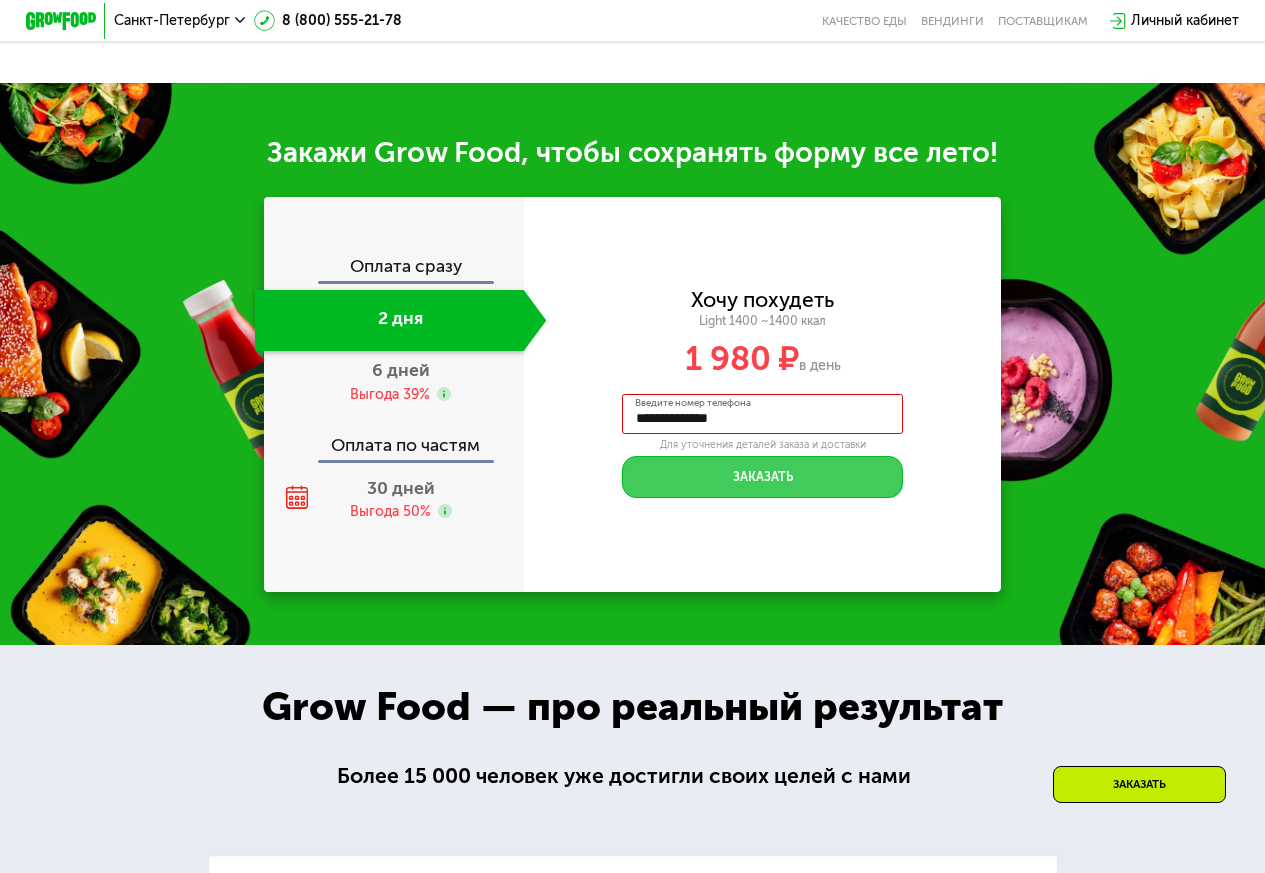 click on "Заказать" at bounding box center (762, 477) 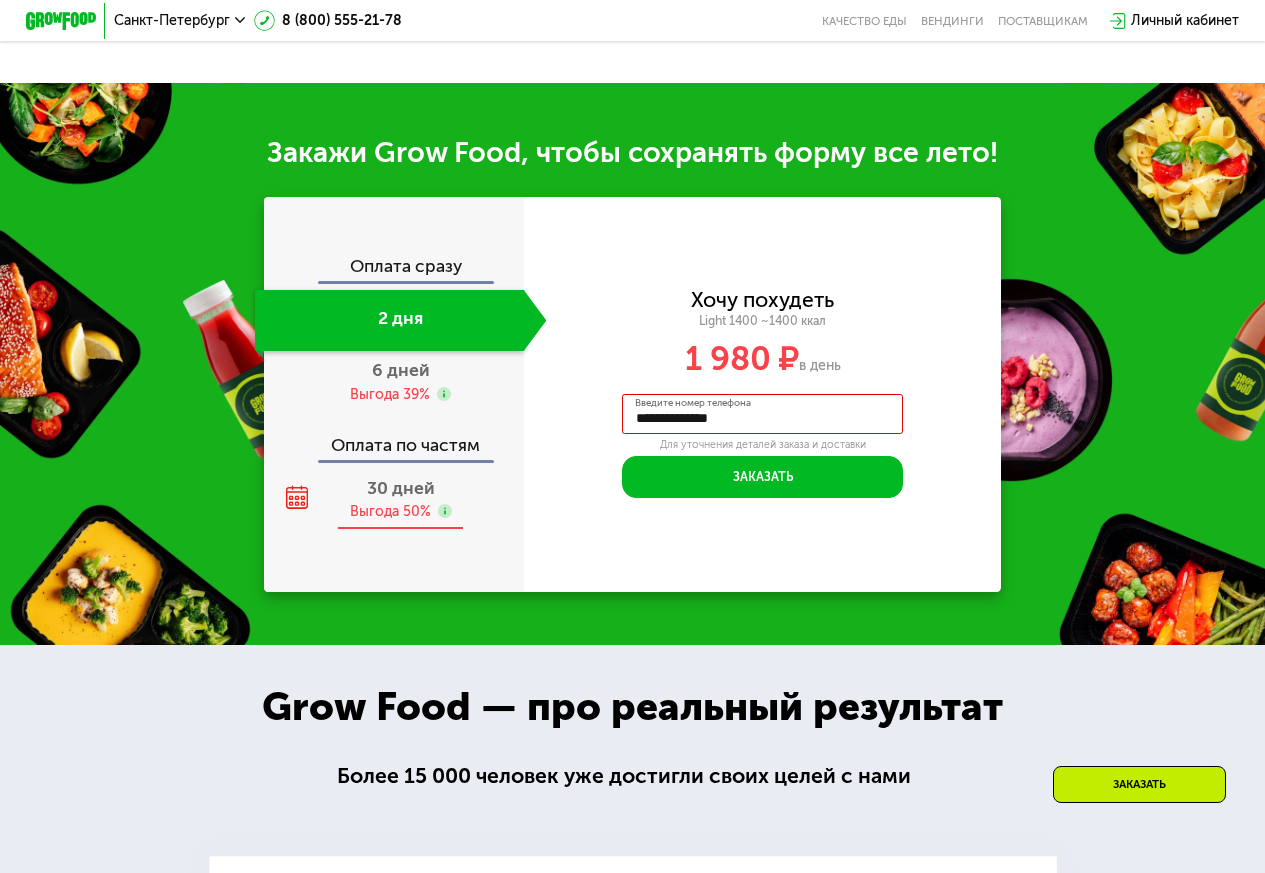 click on "30 дней Выгода 50%" at bounding box center [401, 499] 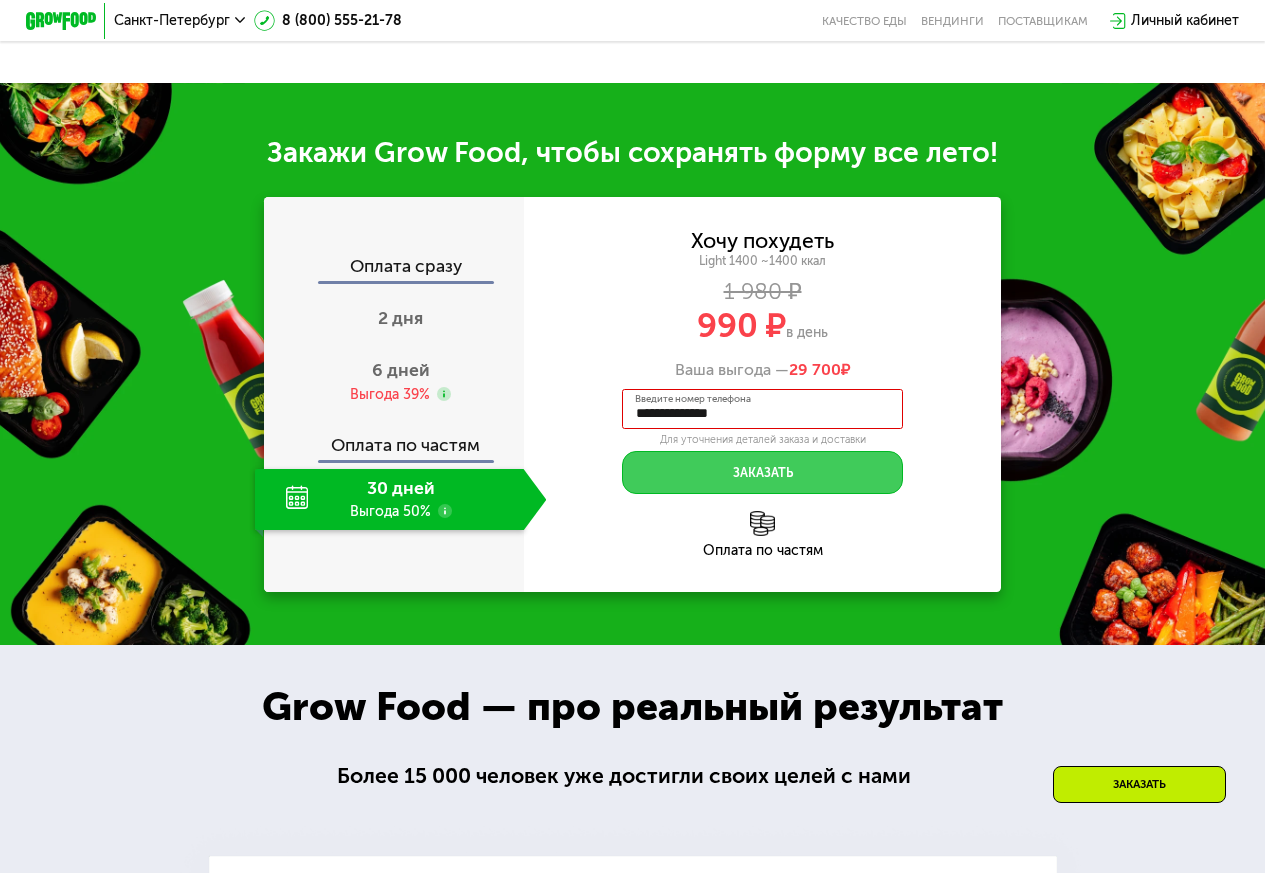 click on "Заказать" at bounding box center [762, 472] 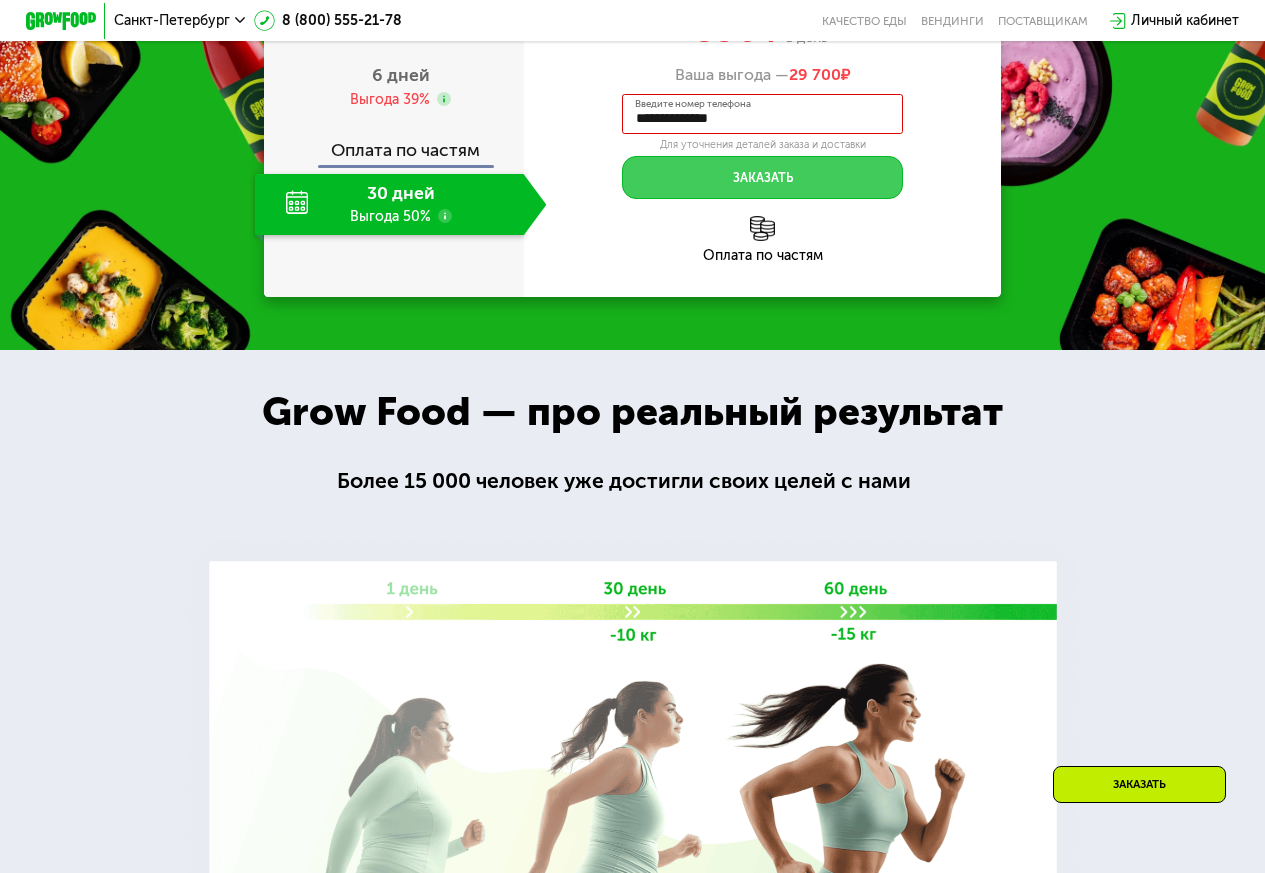 scroll, scrollTop: 1810, scrollLeft: 0, axis: vertical 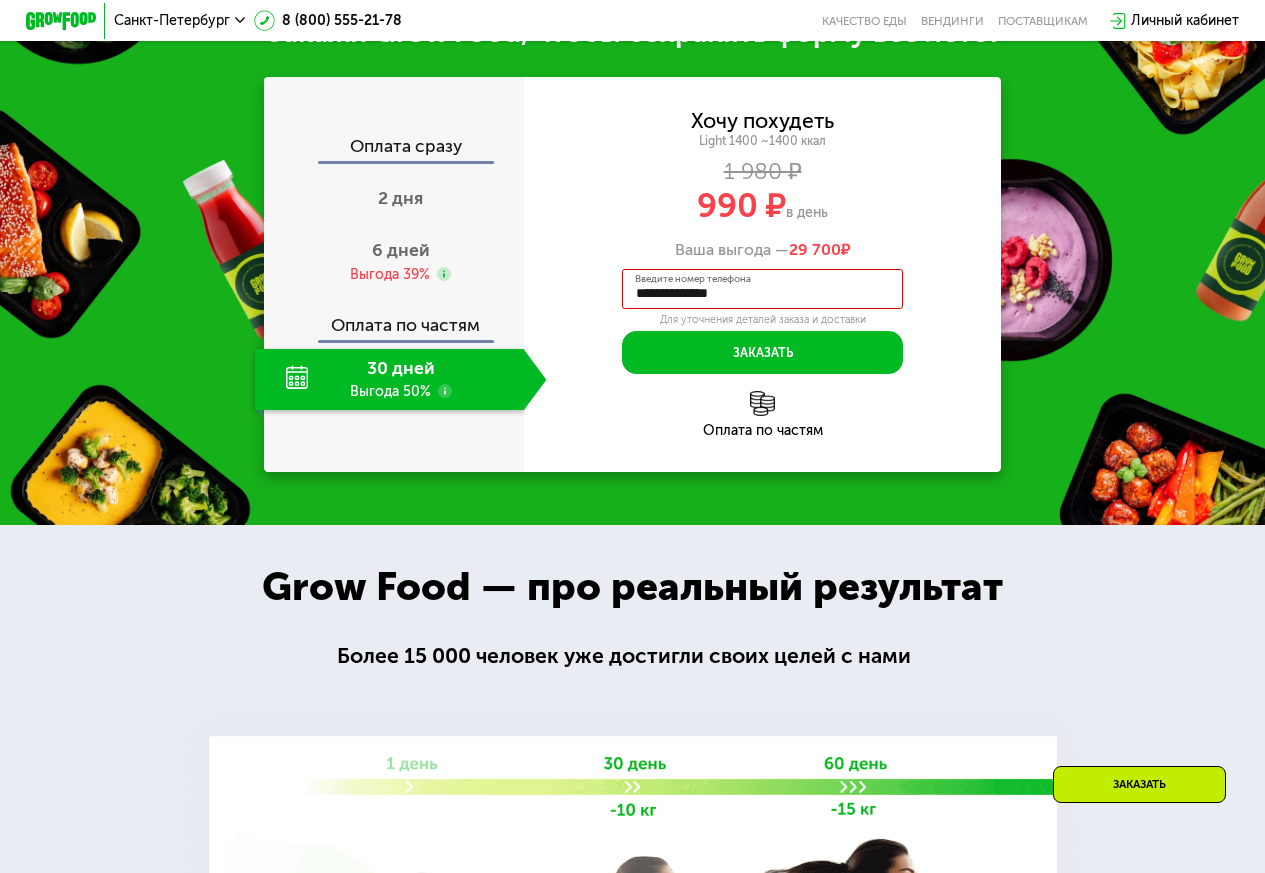 click on "**********" at bounding box center [762, 289] 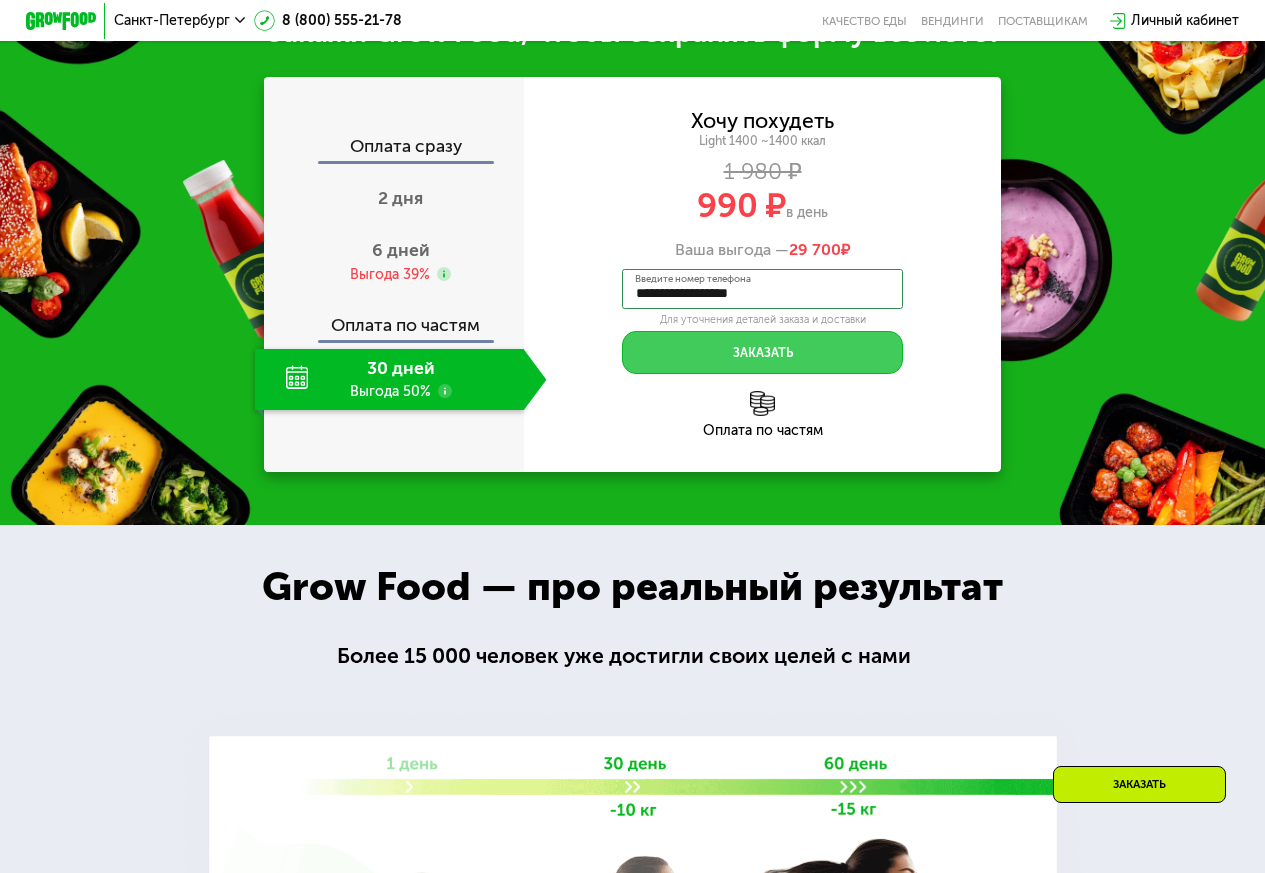 type on "**********" 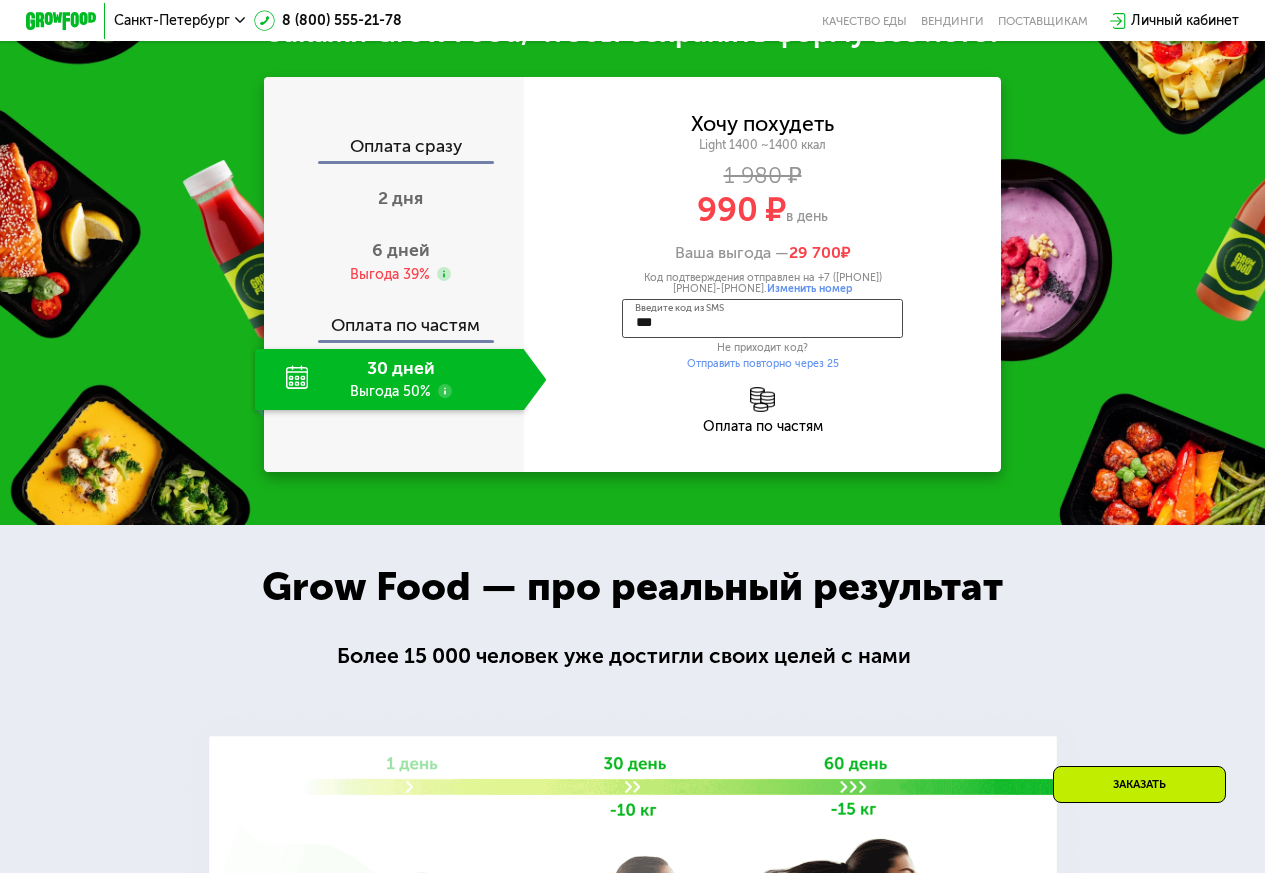 type on "****" 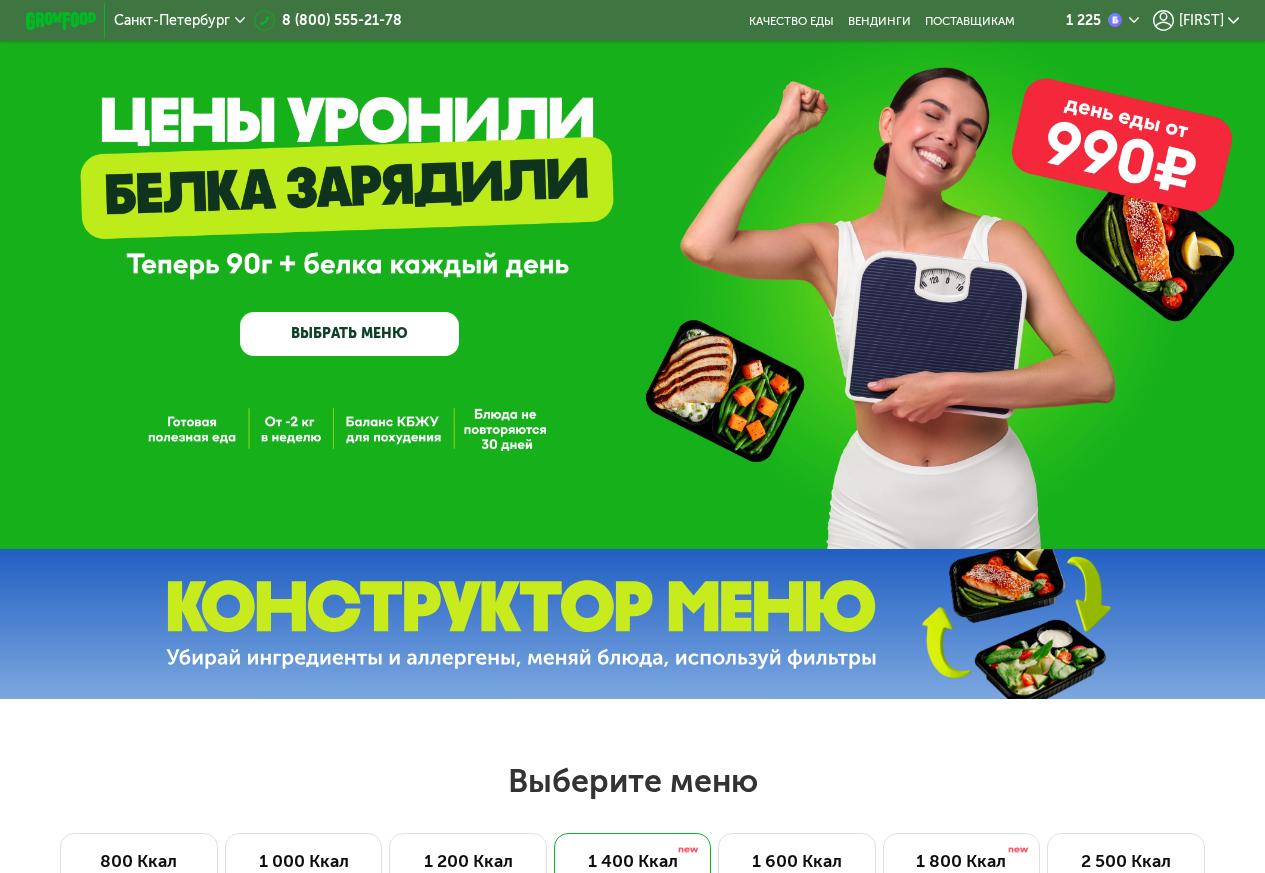 scroll, scrollTop: 0, scrollLeft: 0, axis: both 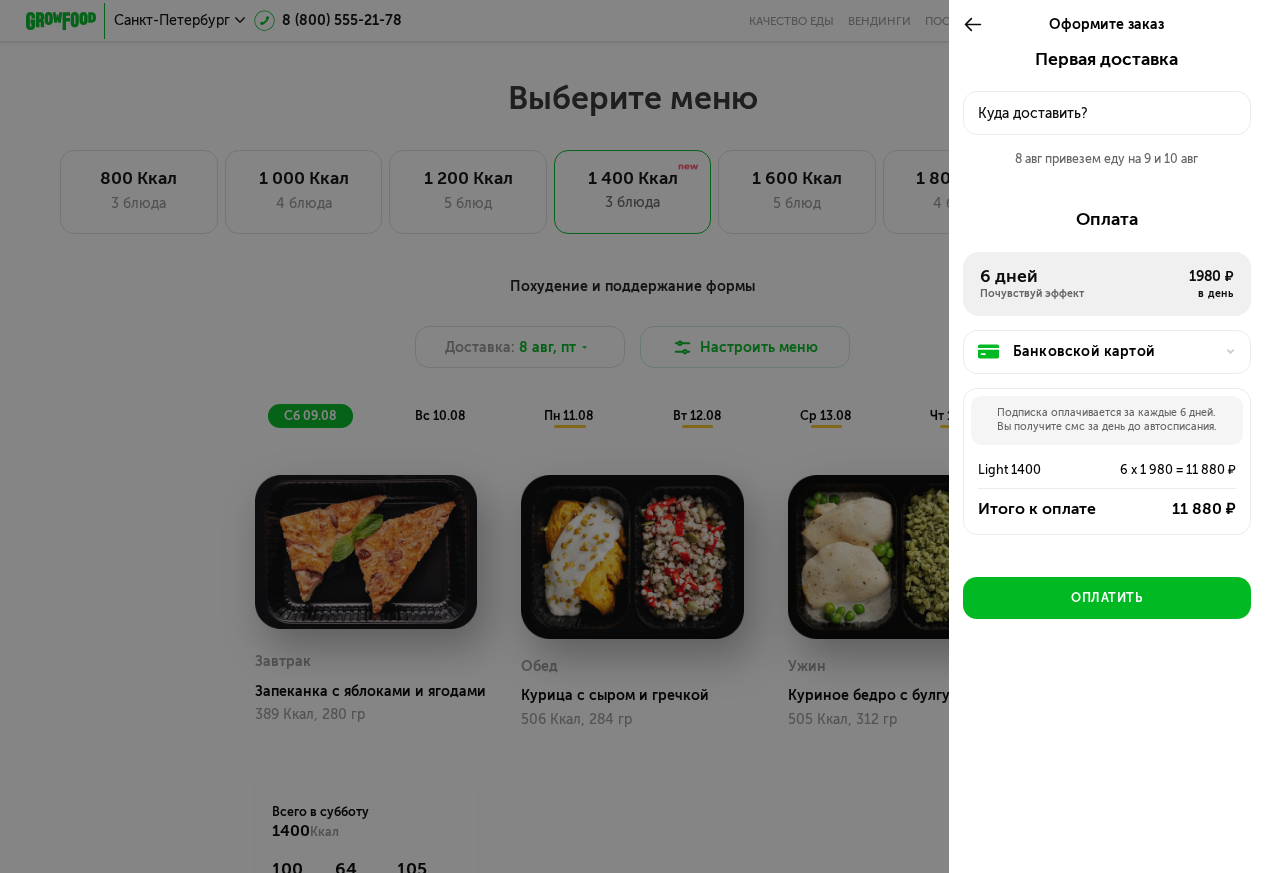 click on "Куда доставить?" 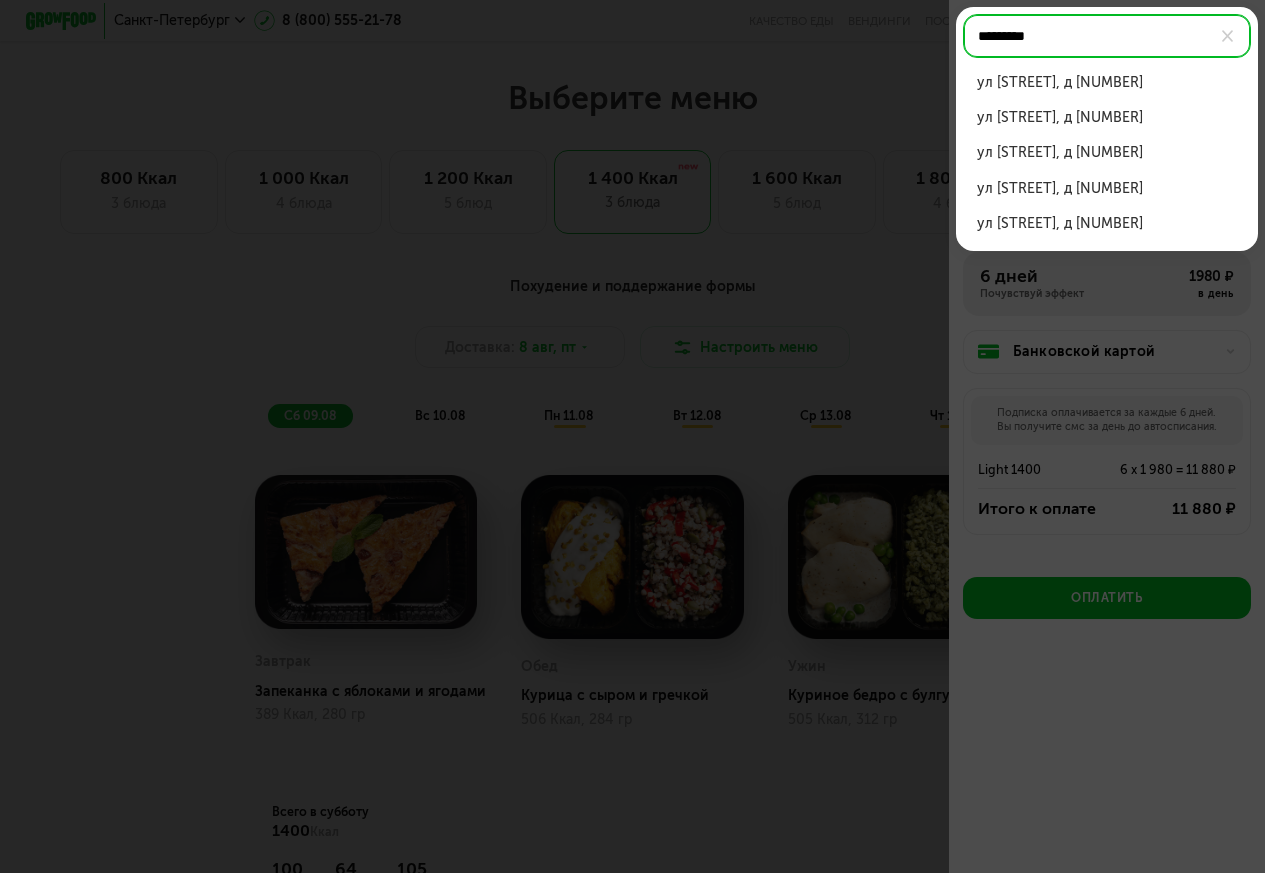 click on "ул Седова, д 120" 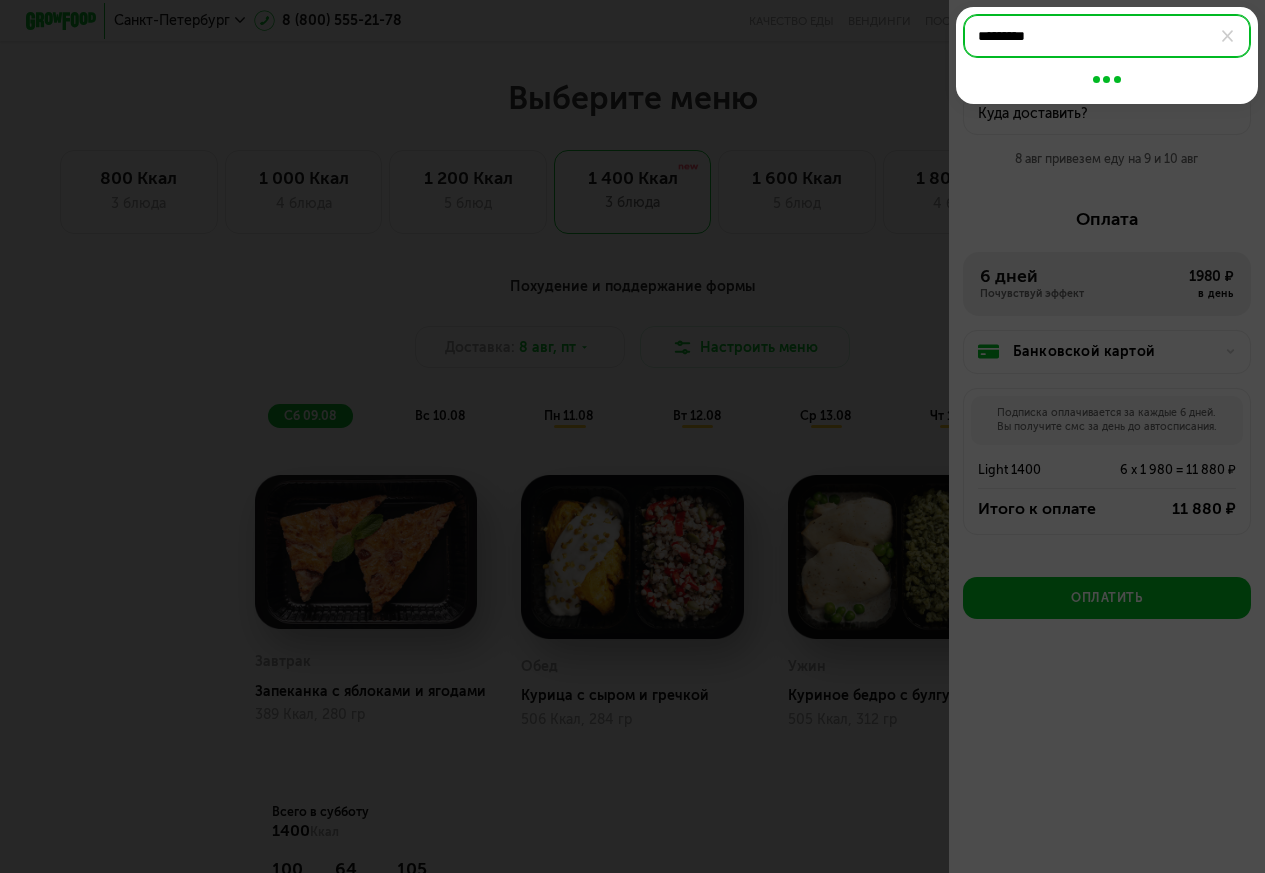type on "**********" 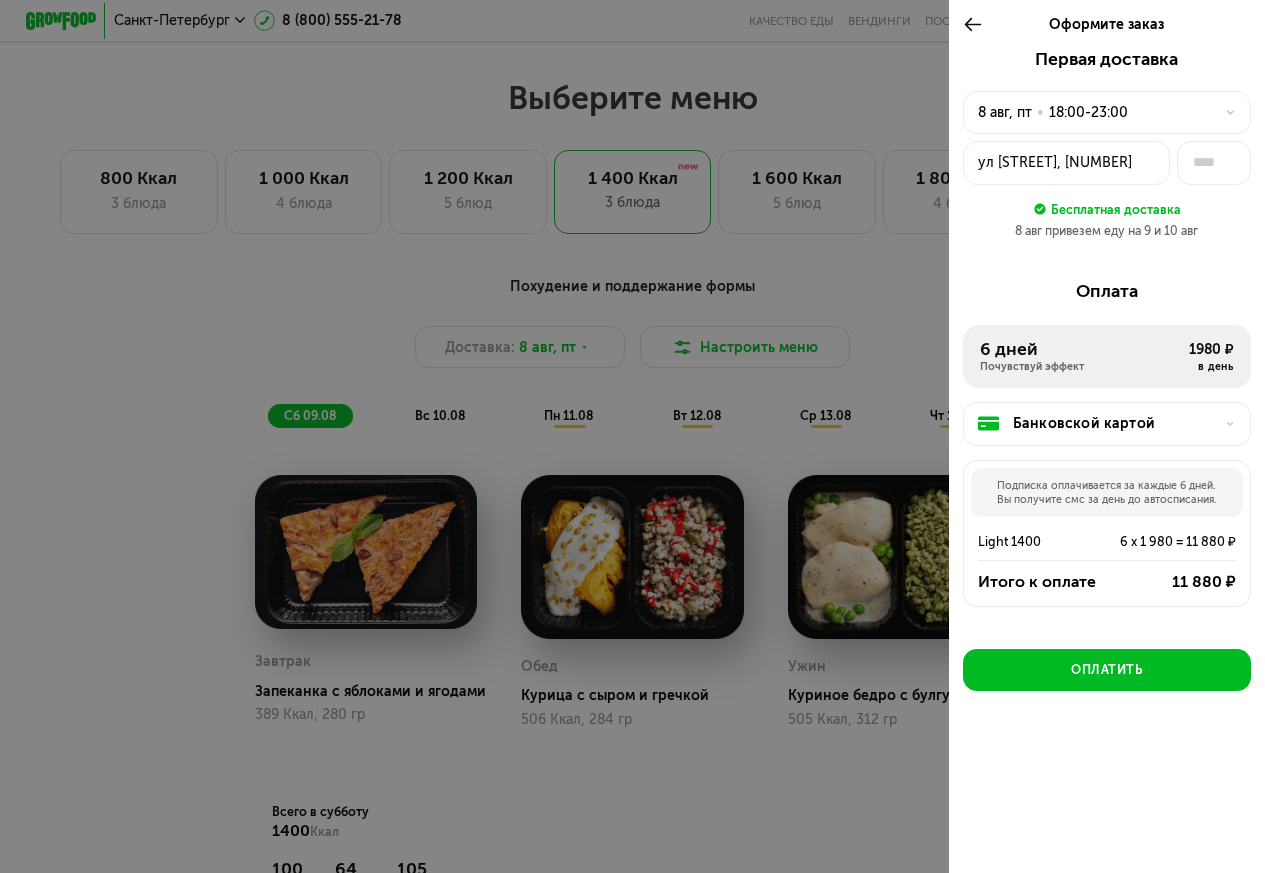 click on "Оформите заказ" at bounding box center (1107, 24) 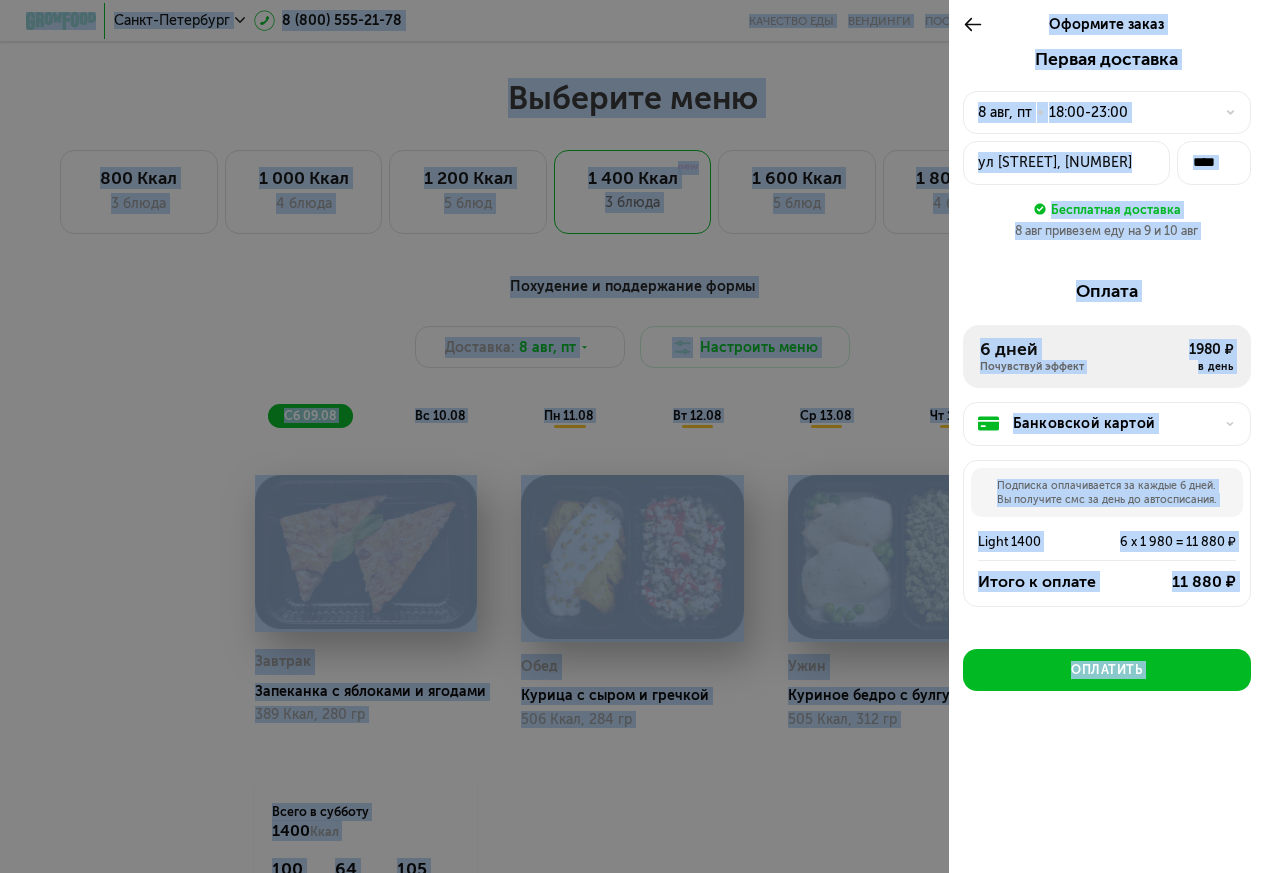 click on "ул Седова, 120" 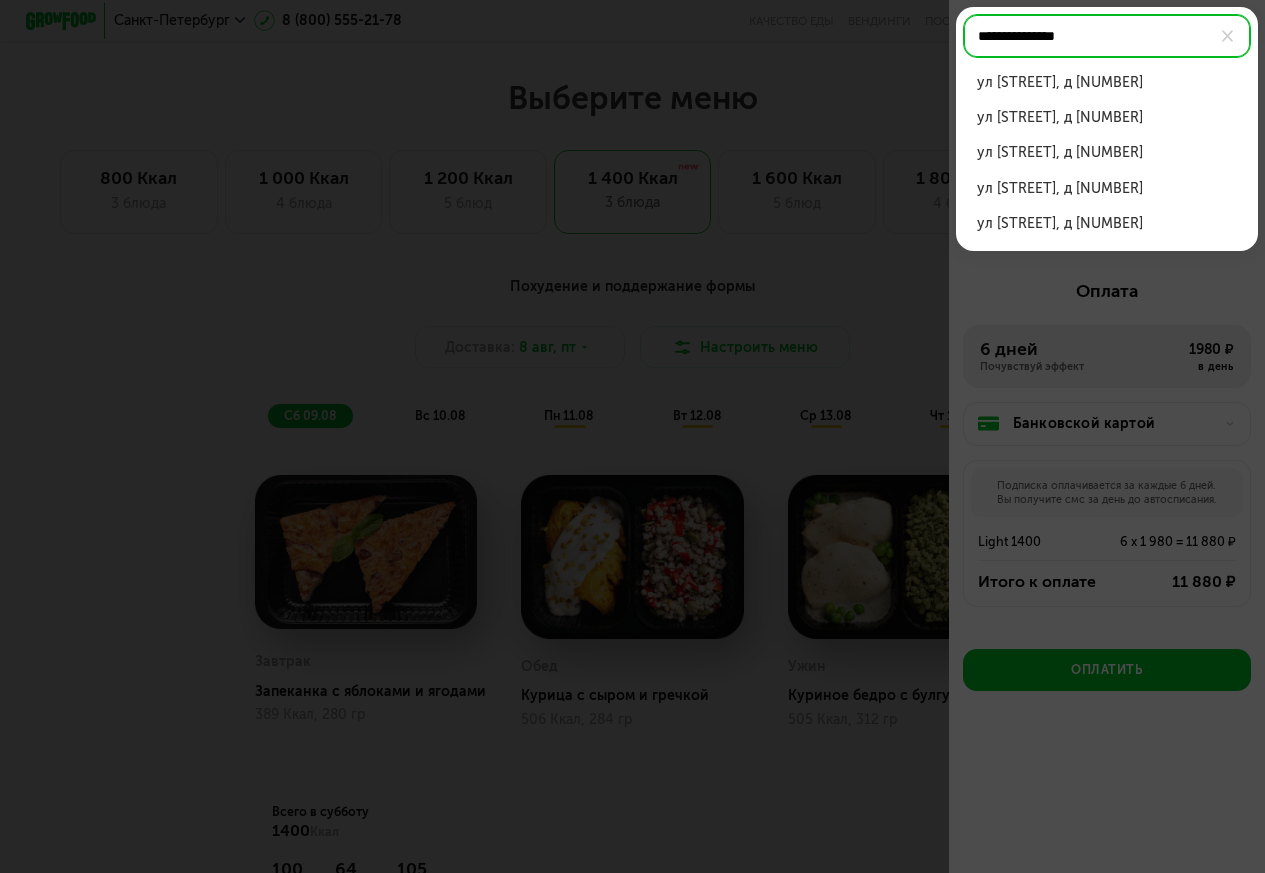 type on "**********" 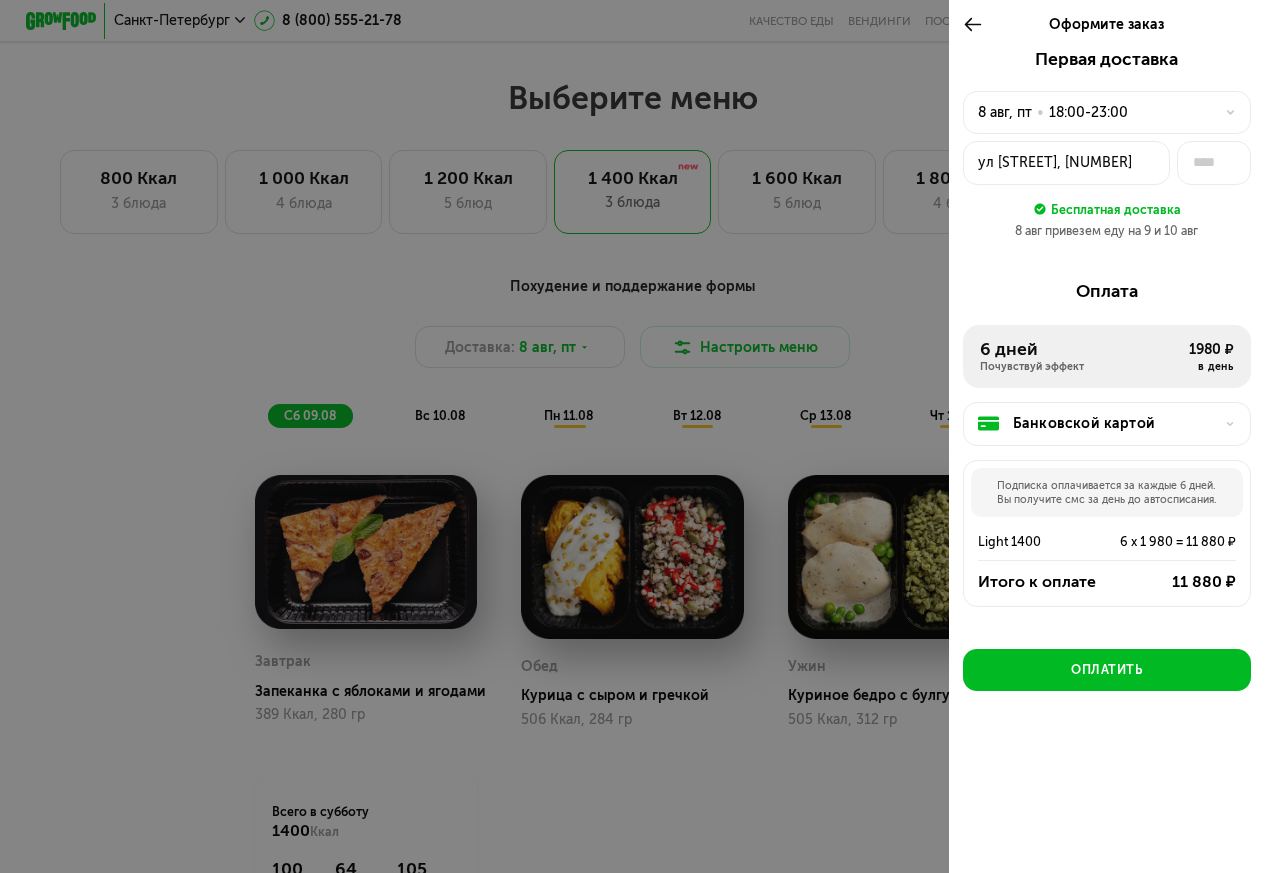 click 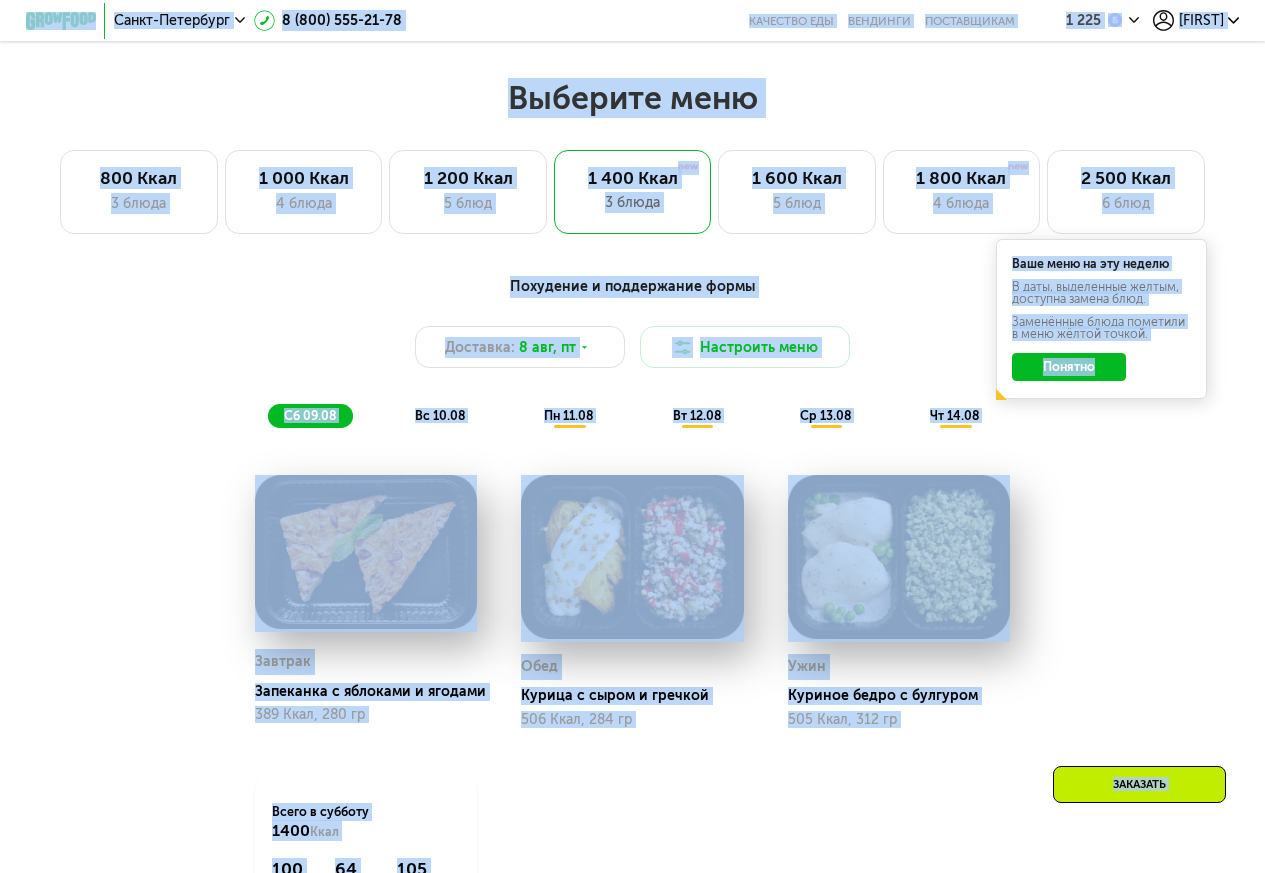 scroll, scrollTop: 816, scrollLeft: 0, axis: vertical 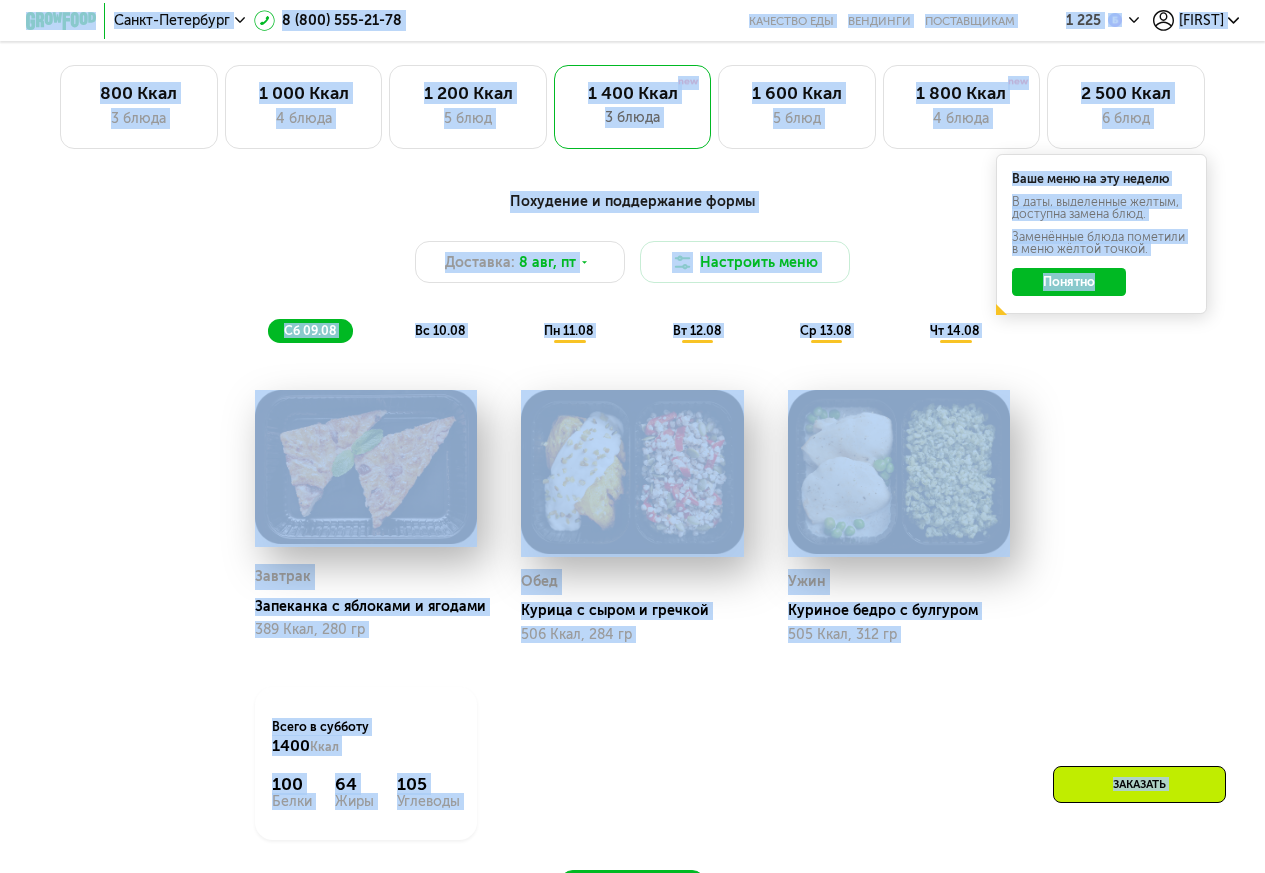 click on "Заказать" at bounding box center [1139, 784] 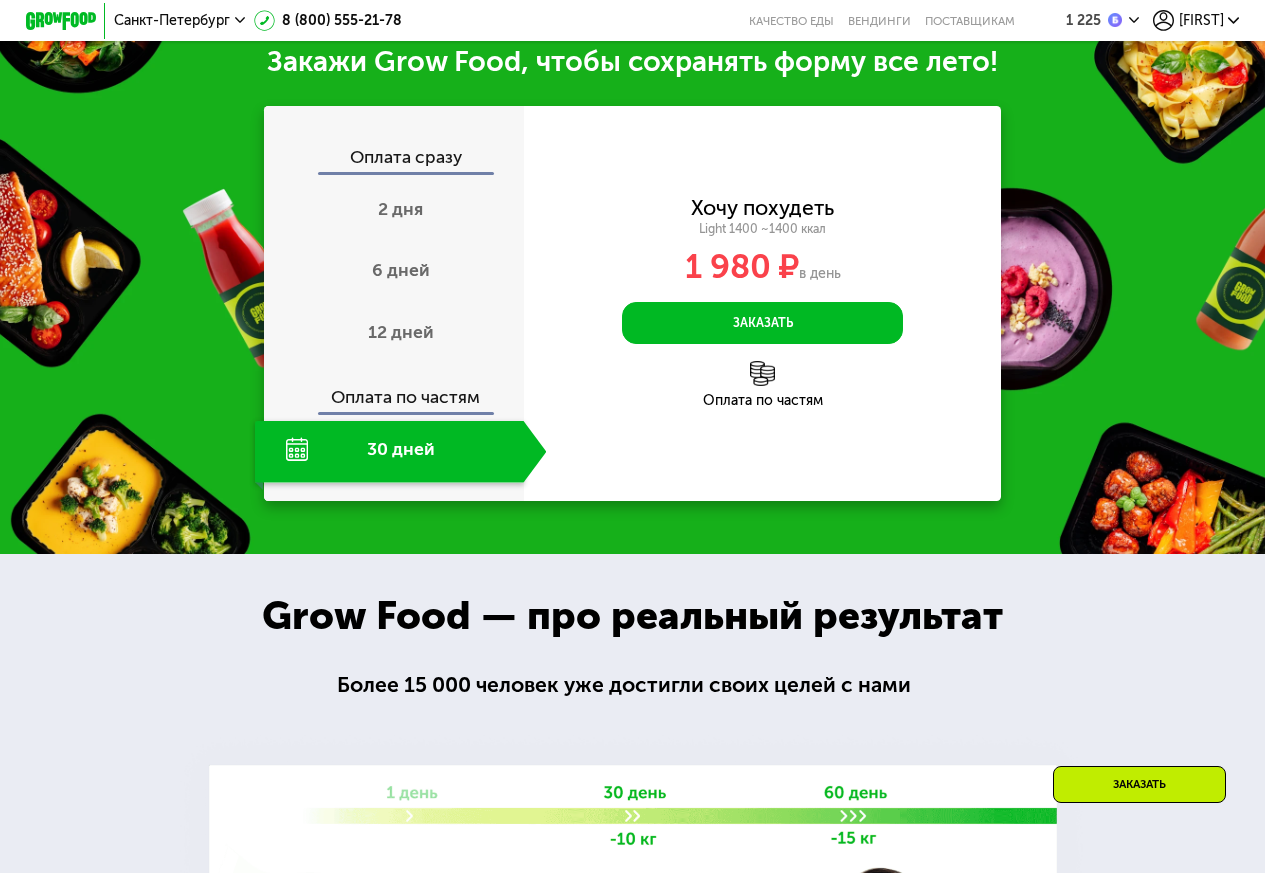 scroll, scrollTop: 1791, scrollLeft: 0, axis: vertical 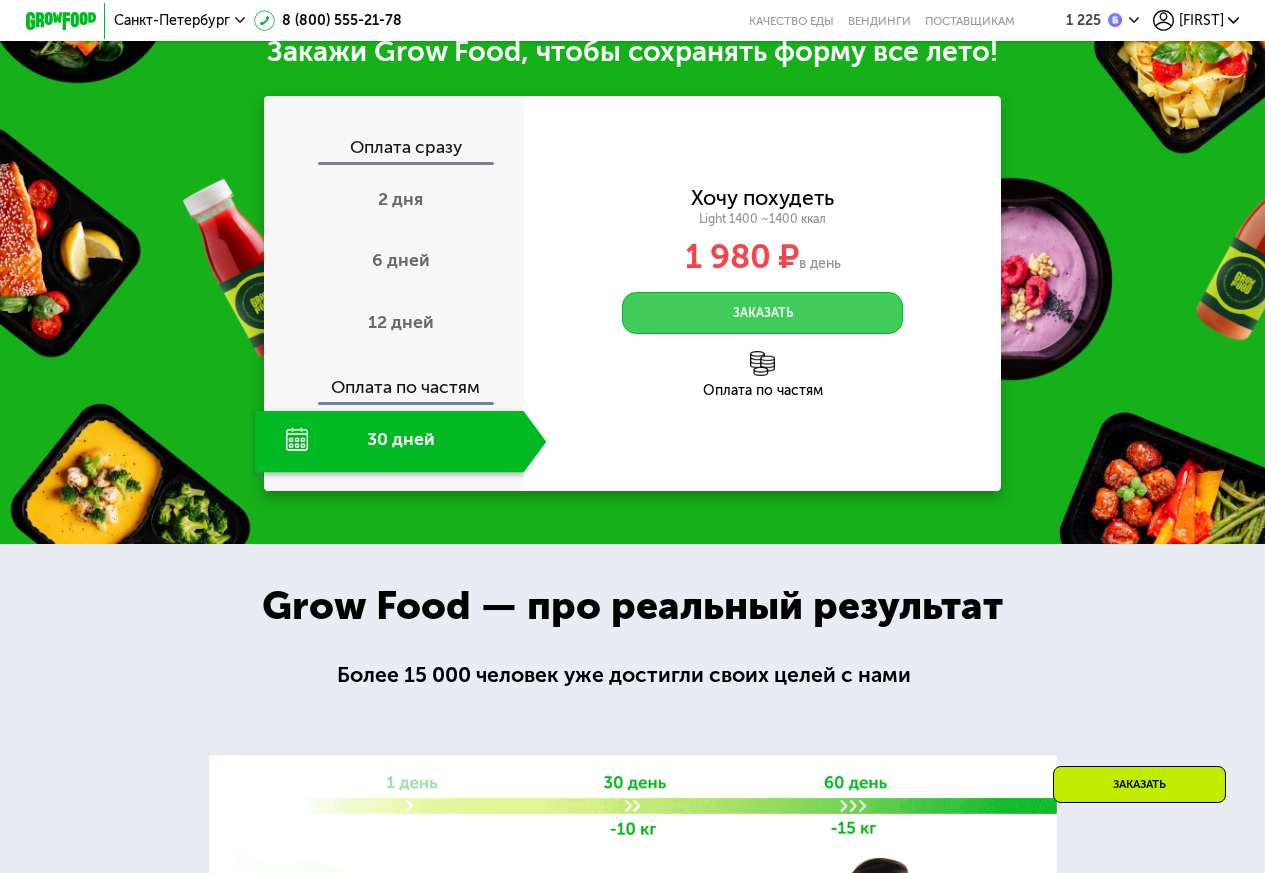 click on "Заказать" at bounding box center [762, 313] 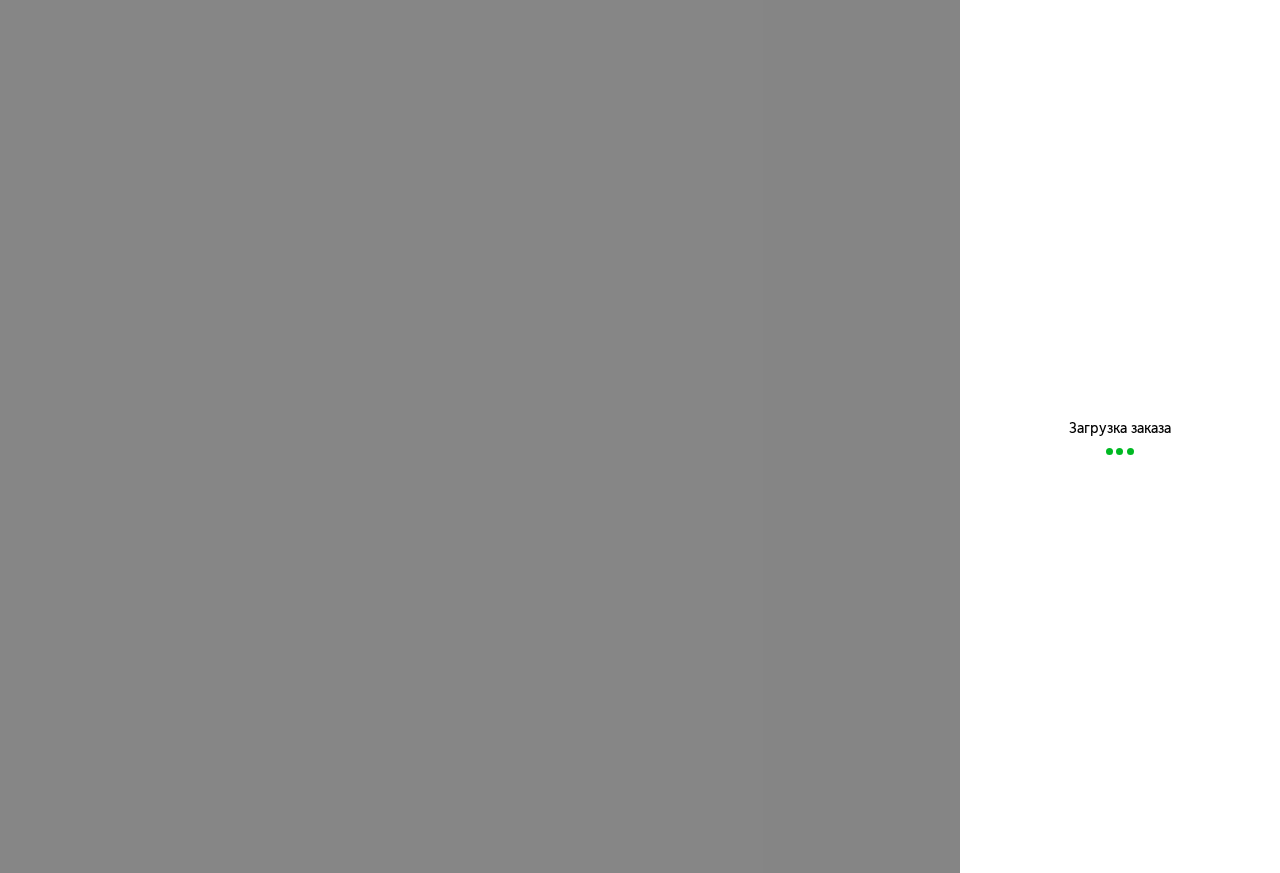scroll, scrollTop: 0, scrollLeft: 0, axis: both 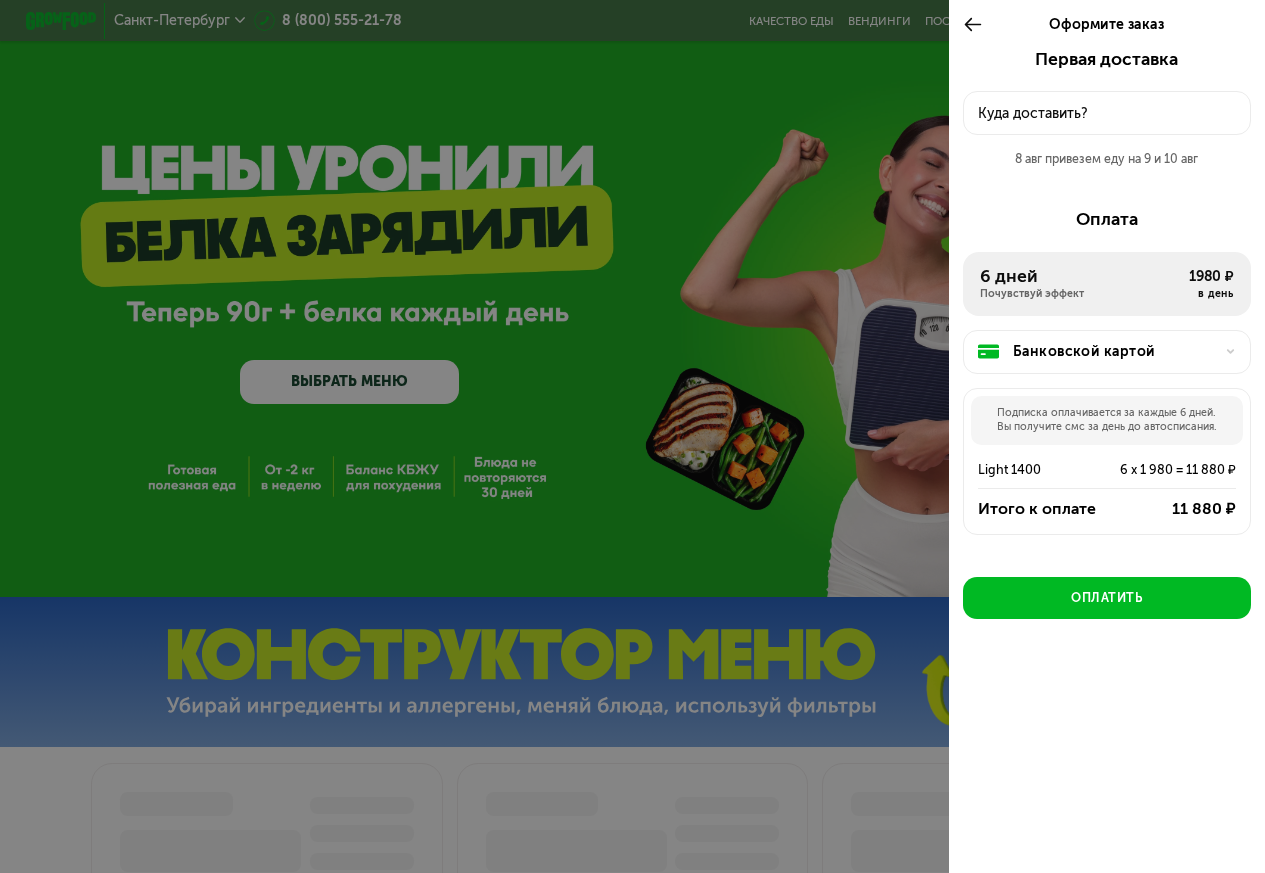 click at bounding box center (632, 436) 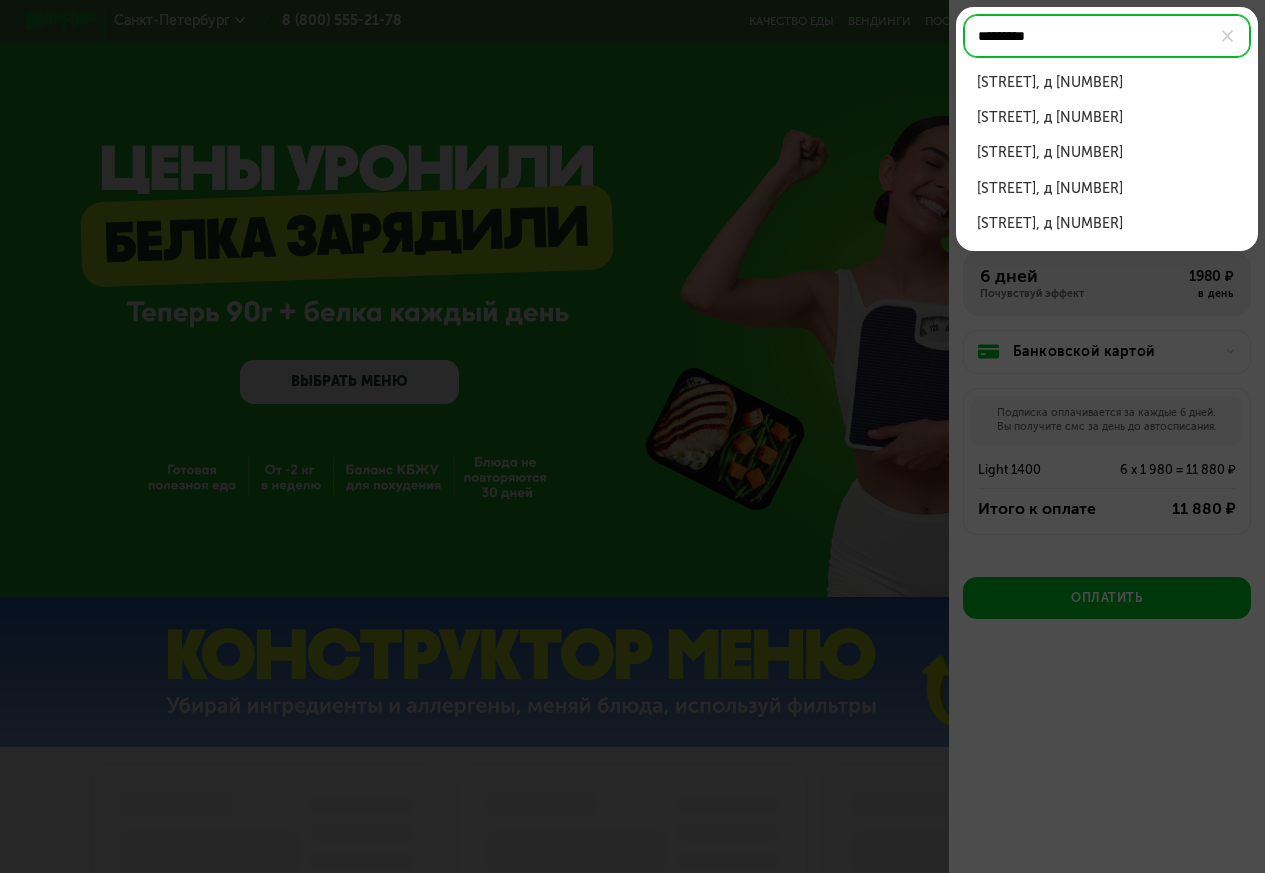 click on "ул [STREET], д [NUMBER]" at bounding box center (1107, 82) 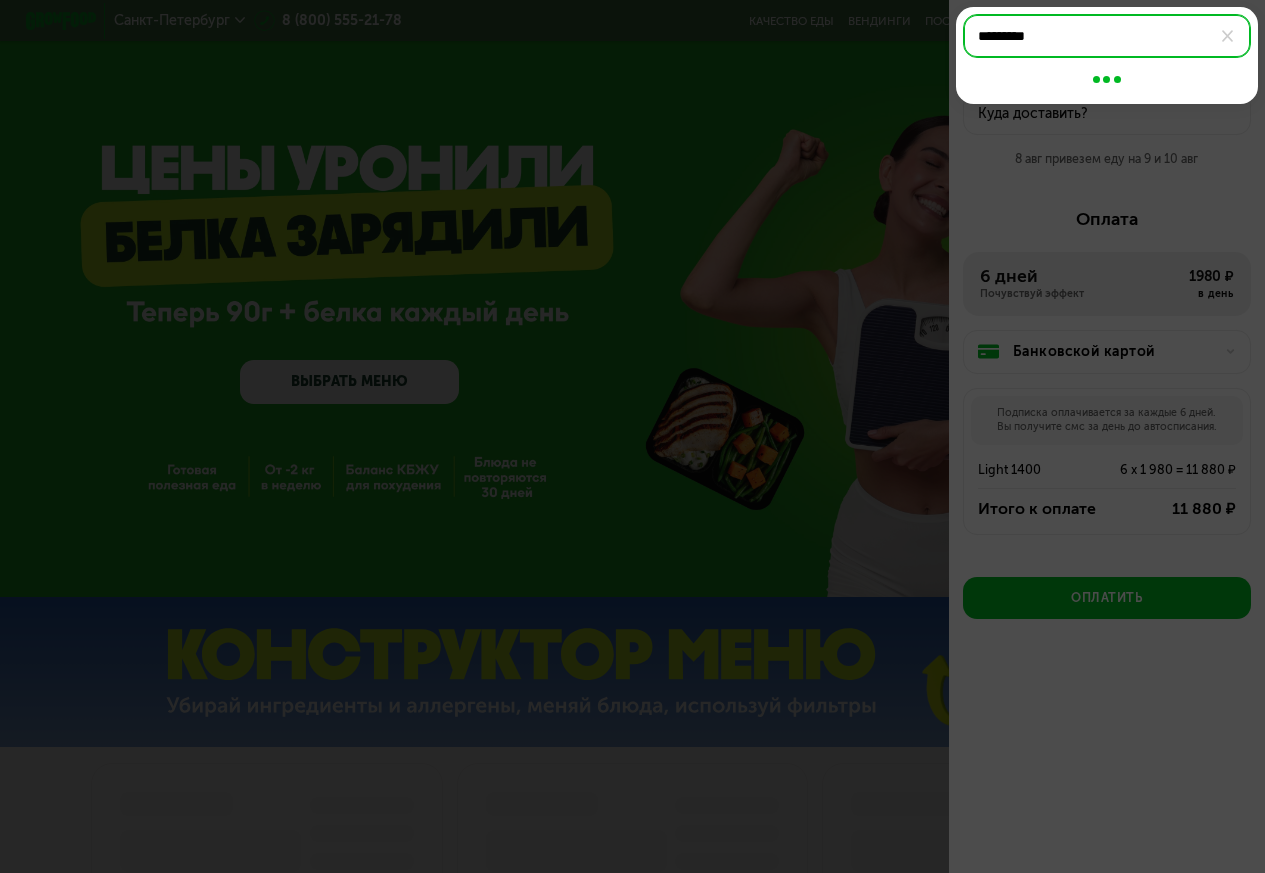 type on "**********" 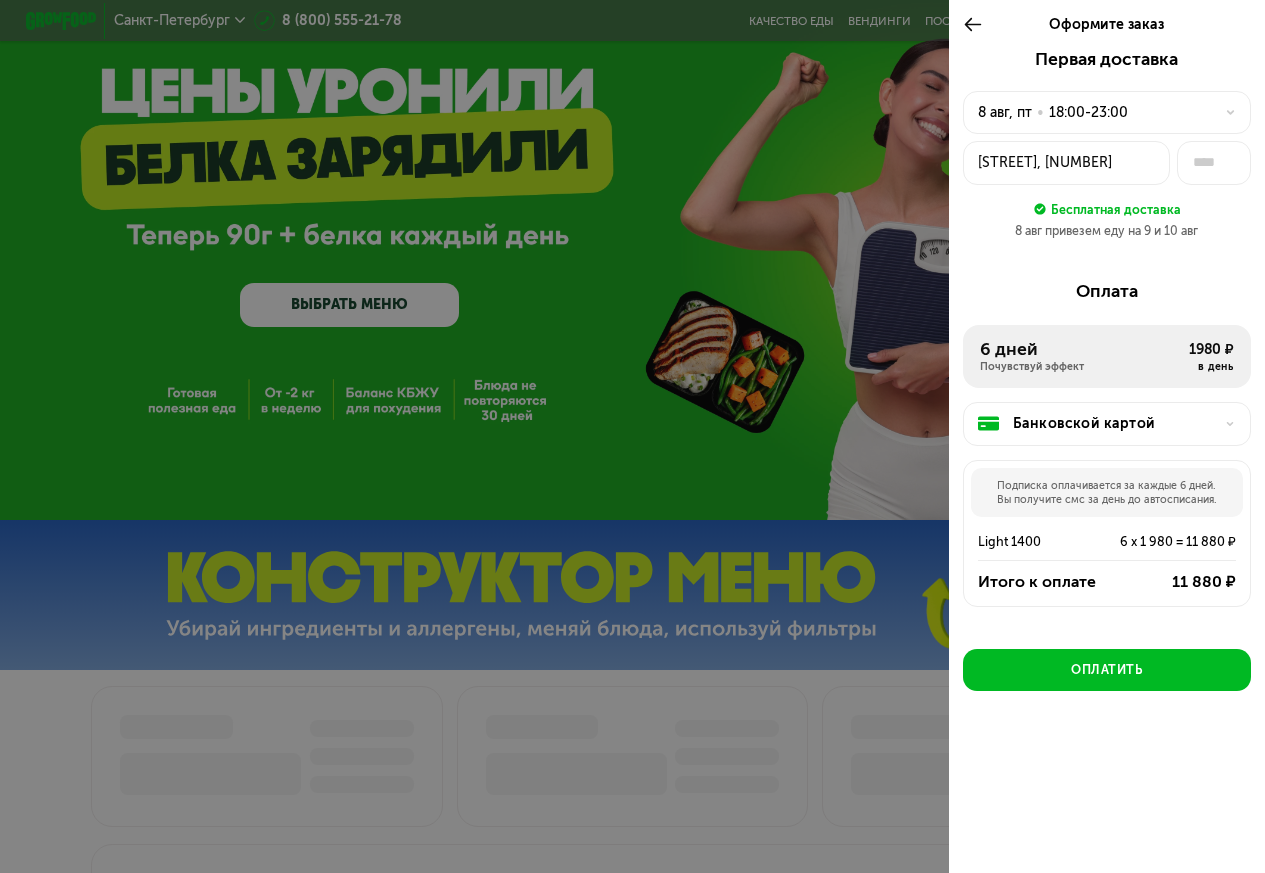 scroll, scrollTop: 120, scrollLeft: 0, axis: vertical 